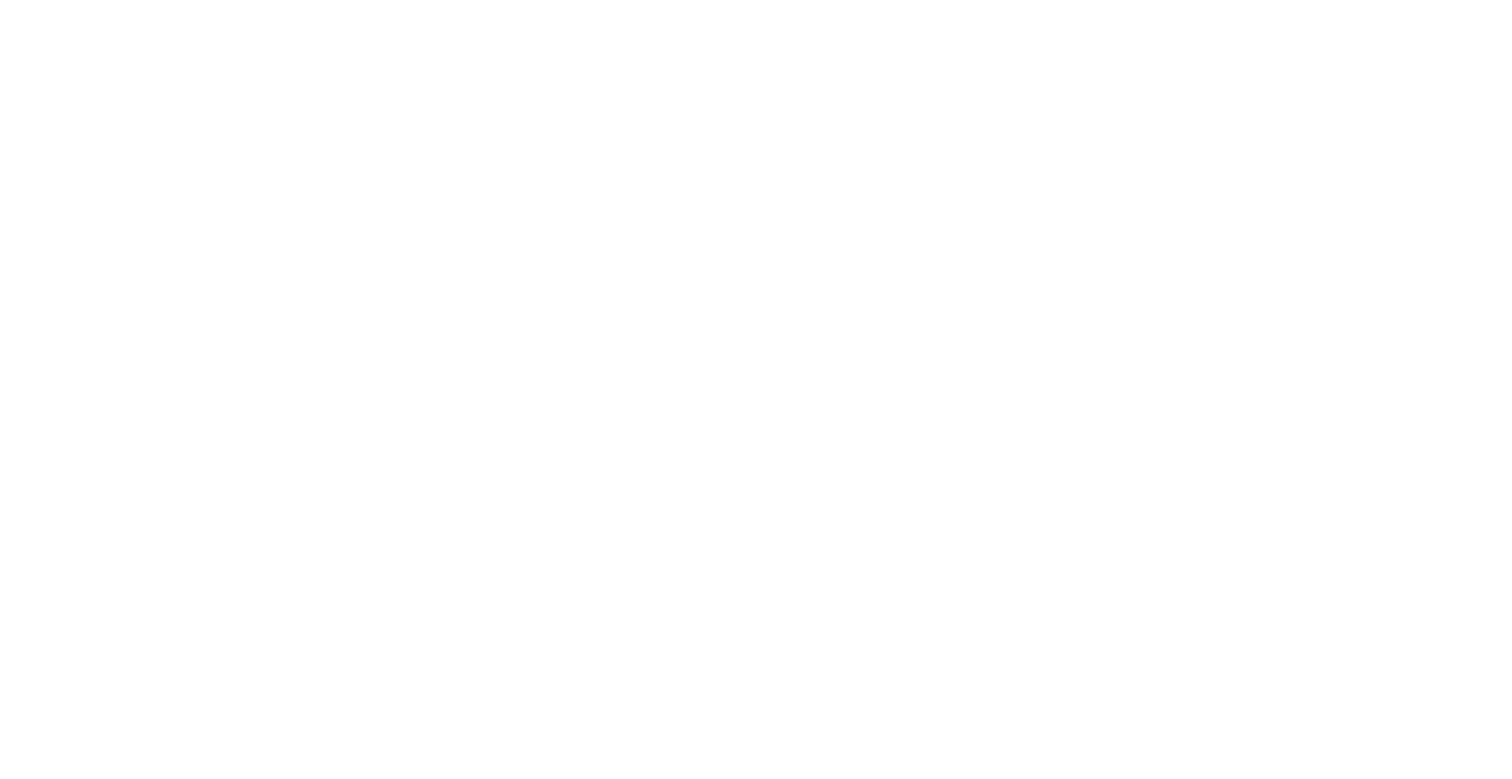 scroll, scrollTop: 0, scrollLeft: 0, axis: both 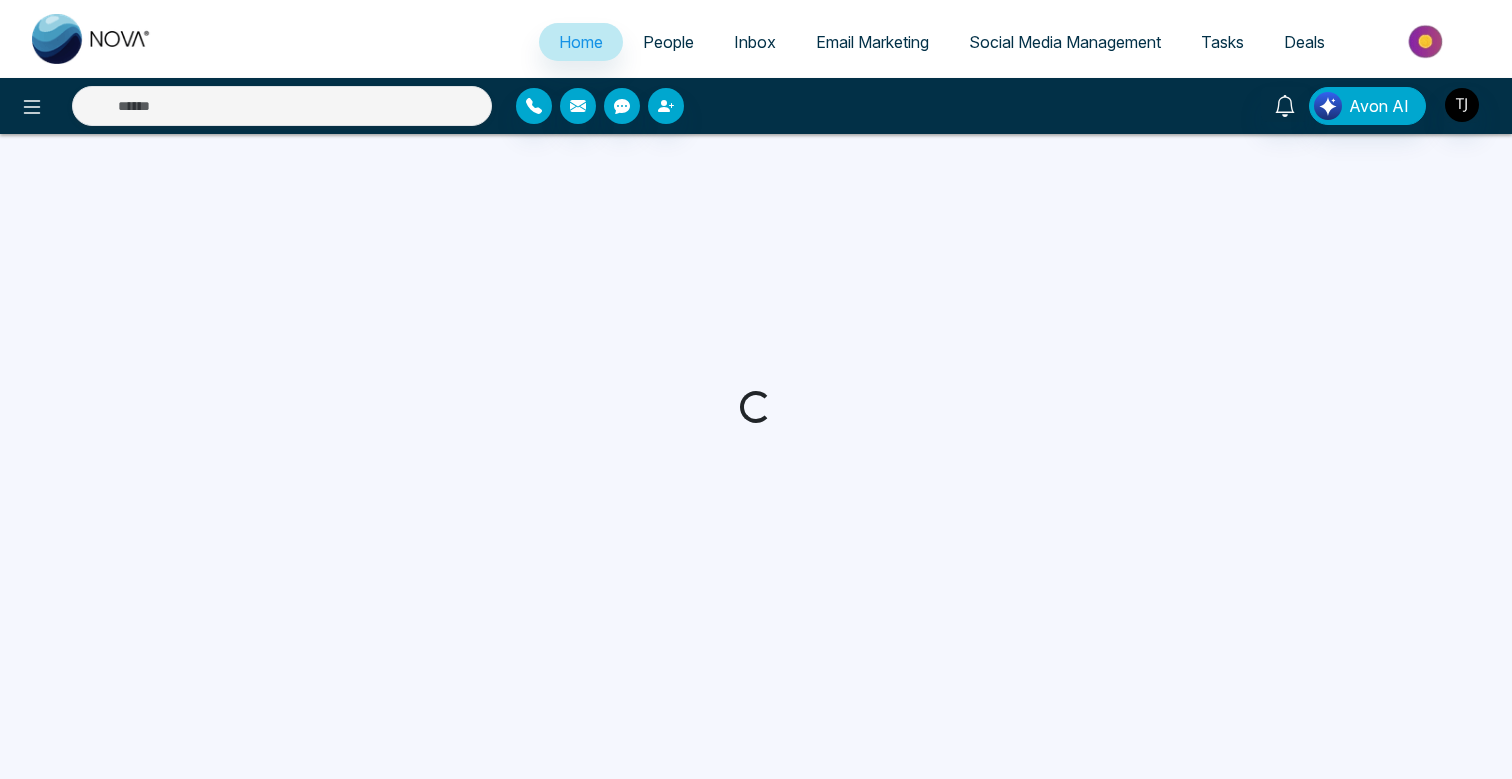 select on "*" 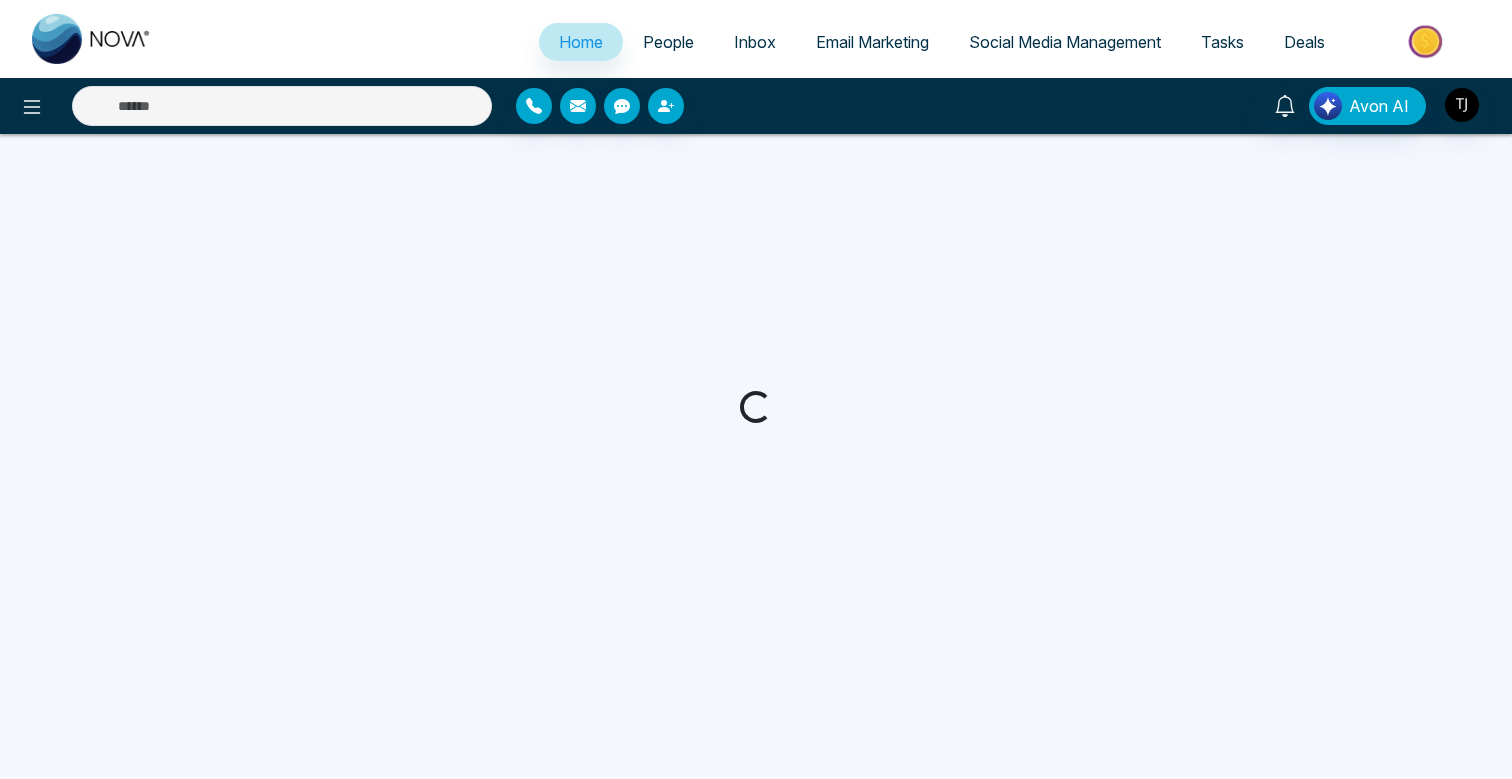 select on "*" 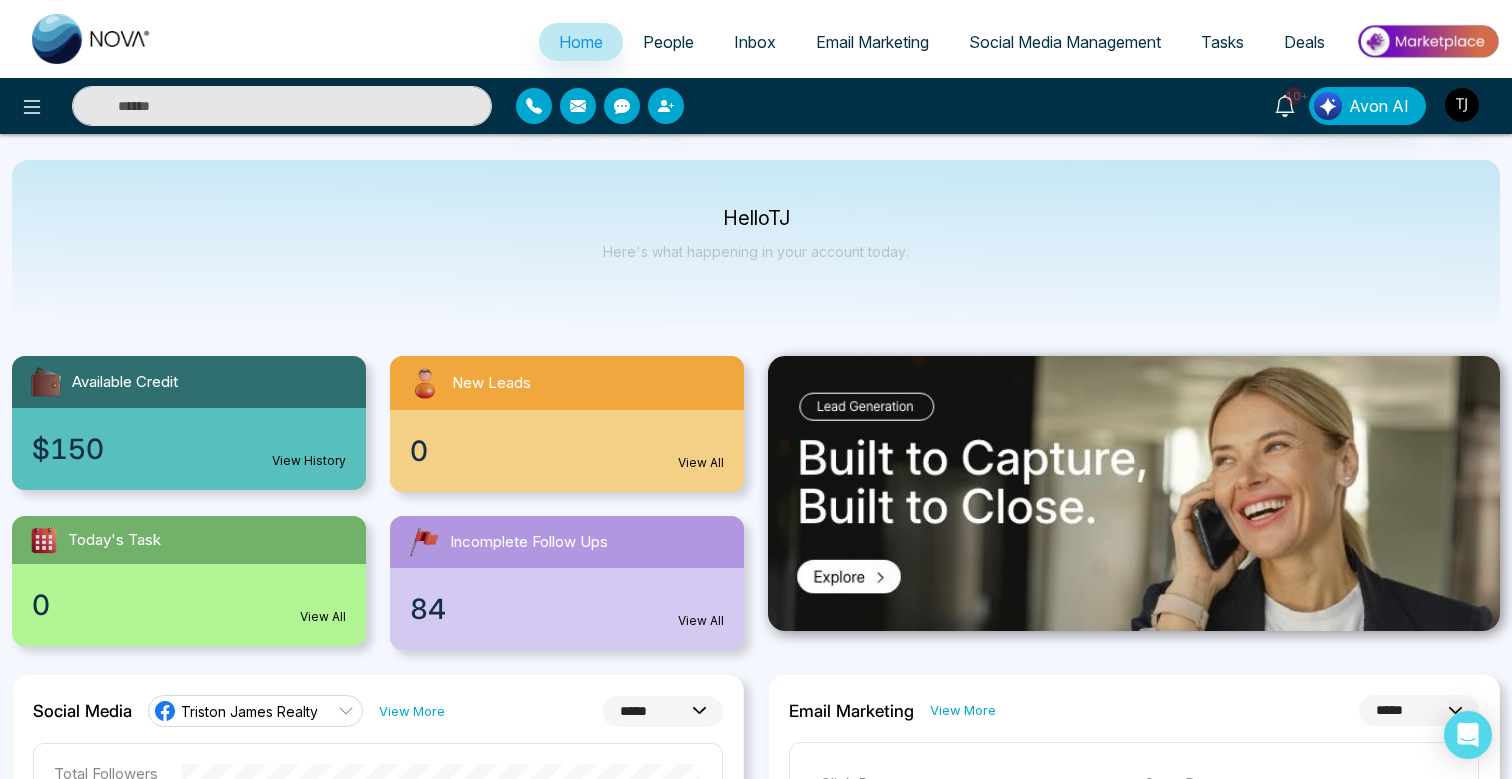 click on "People" at bounding box center [668, 42] 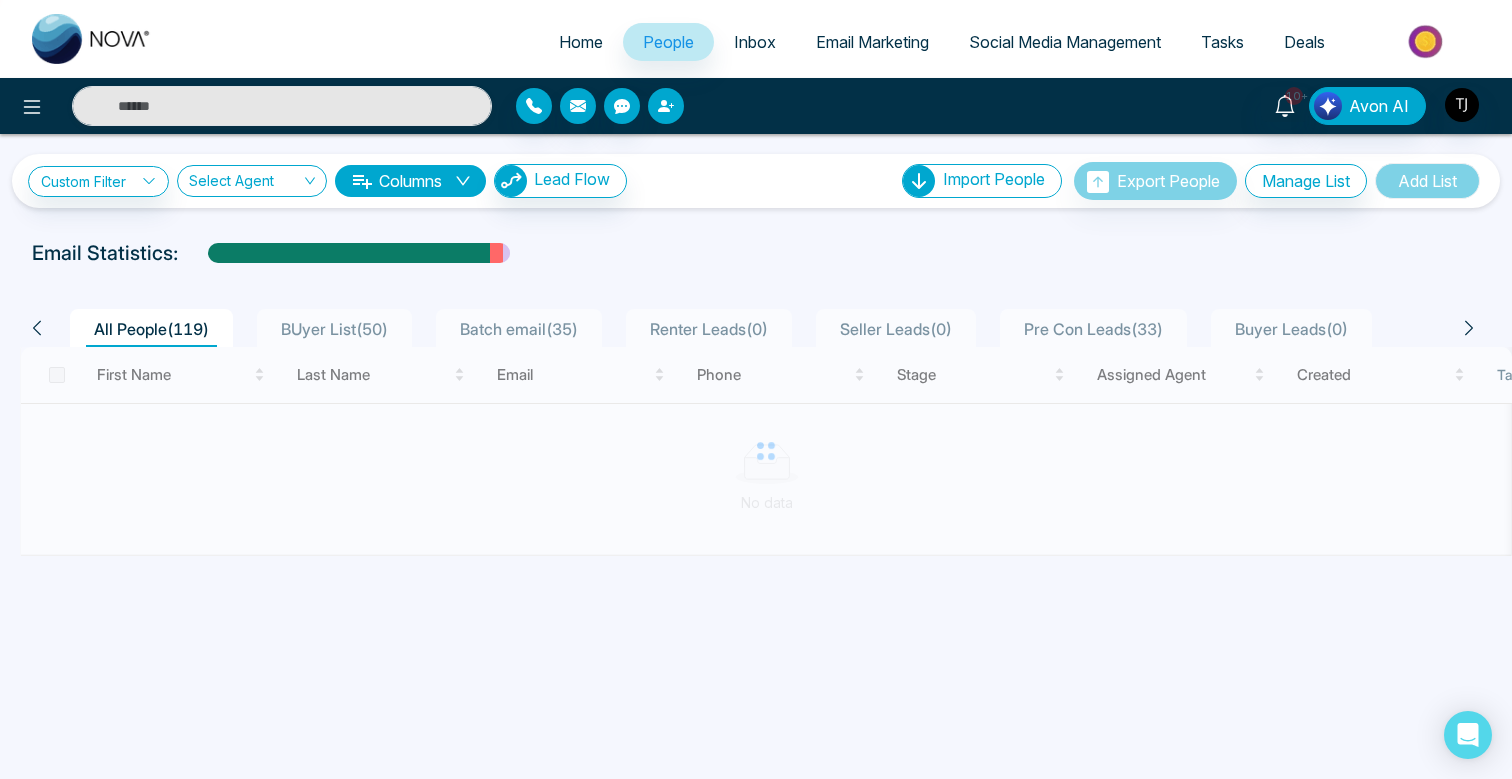 click at bounding box center (666, 106) 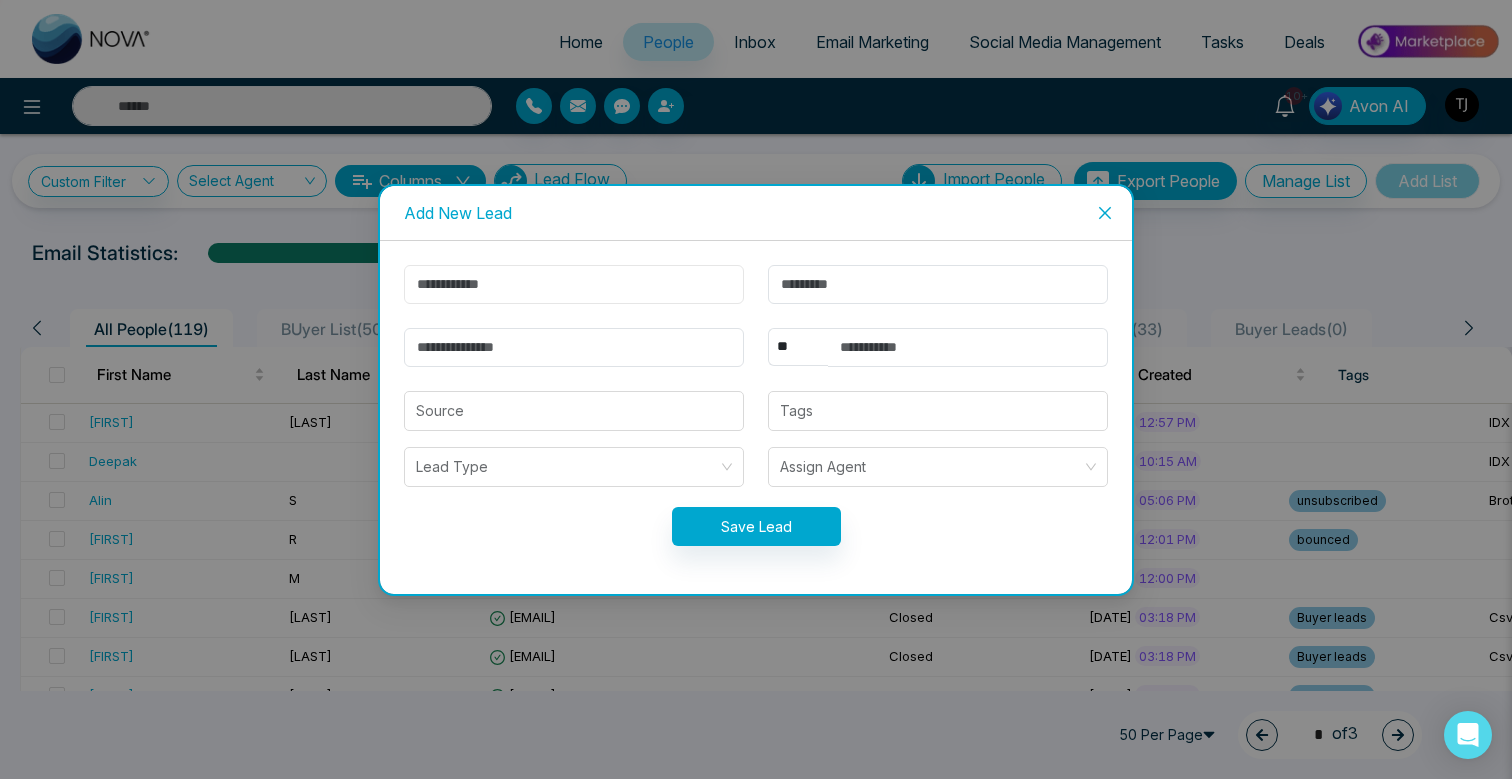 click at bounding box center [574, 284] 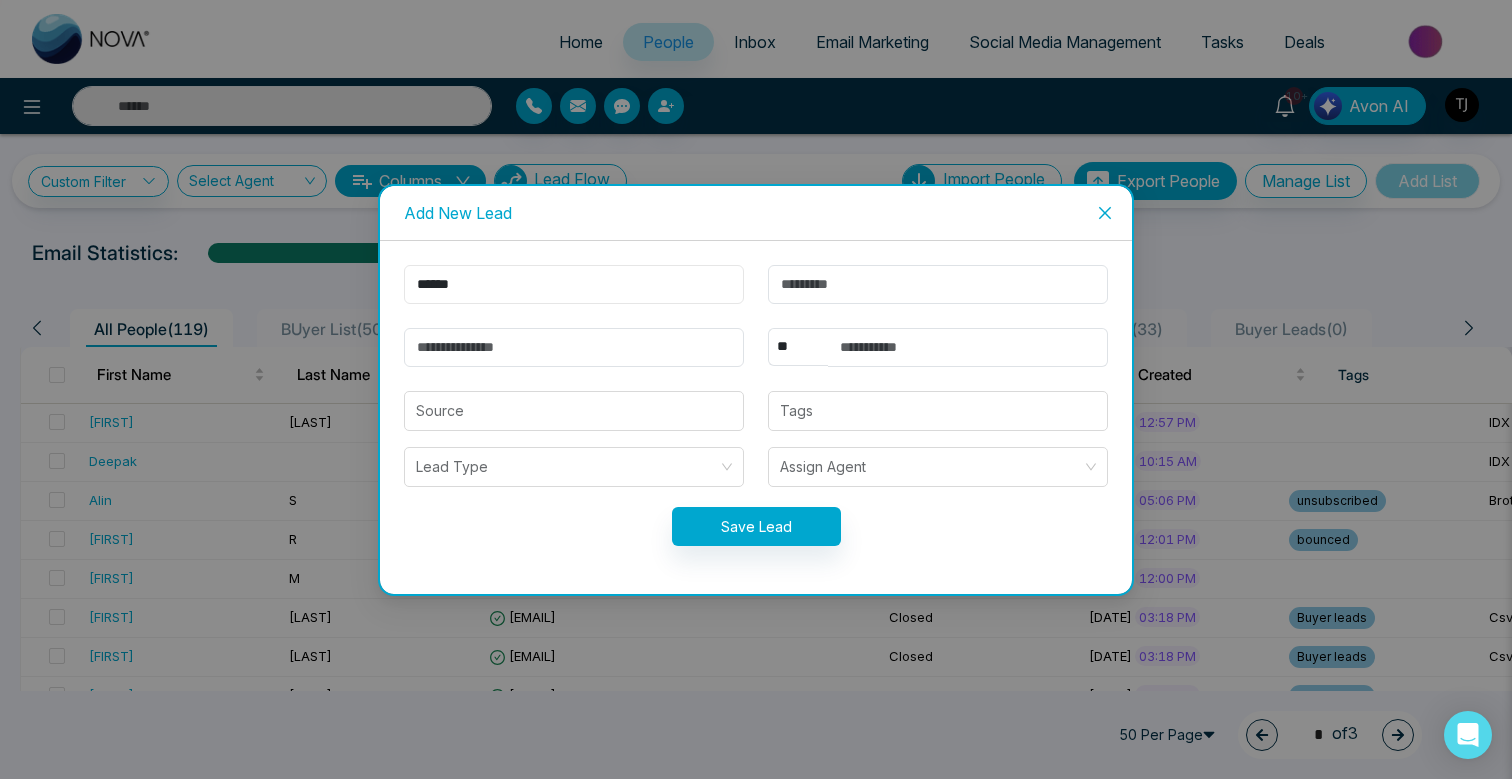 type on "******" 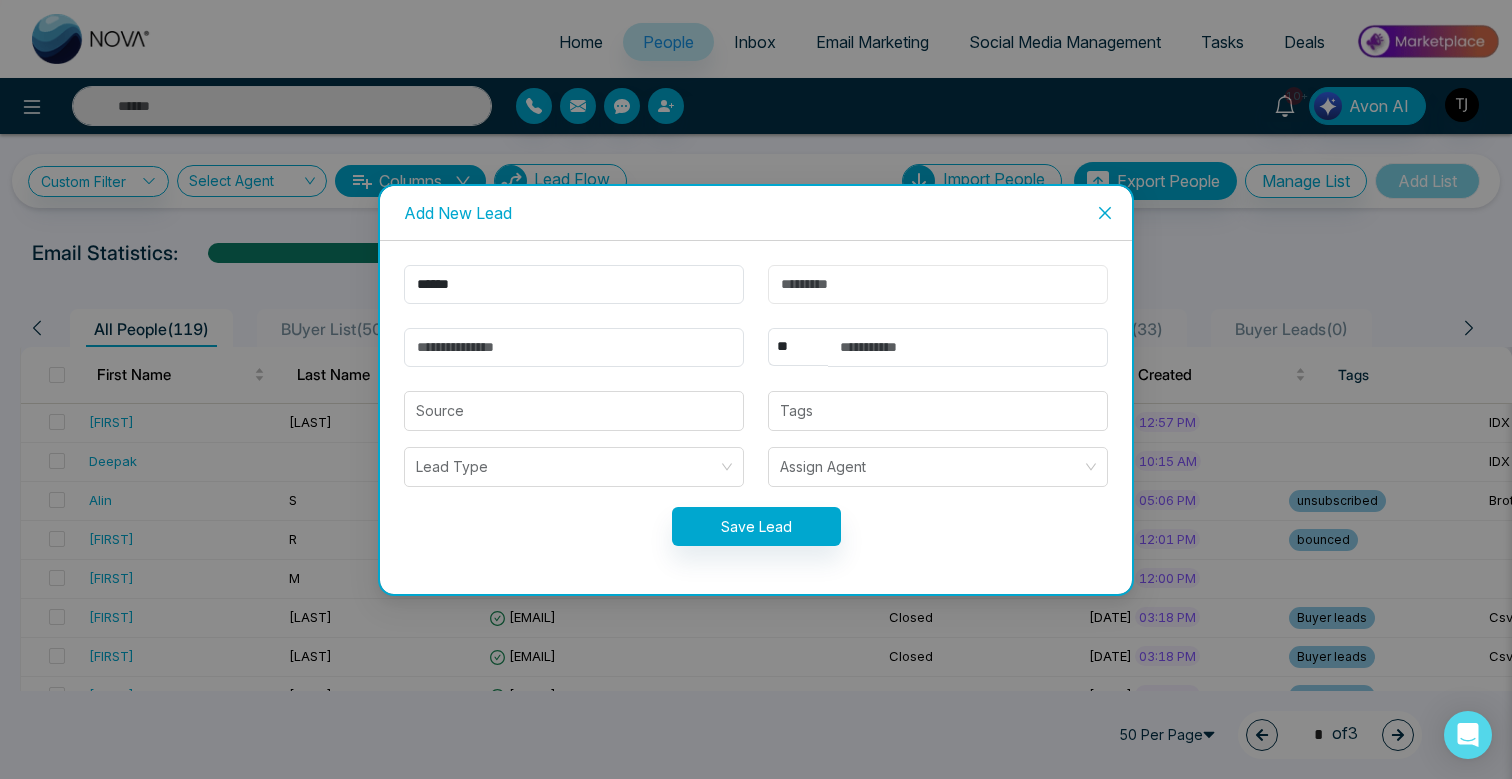 click at bounding box center (938, 284) 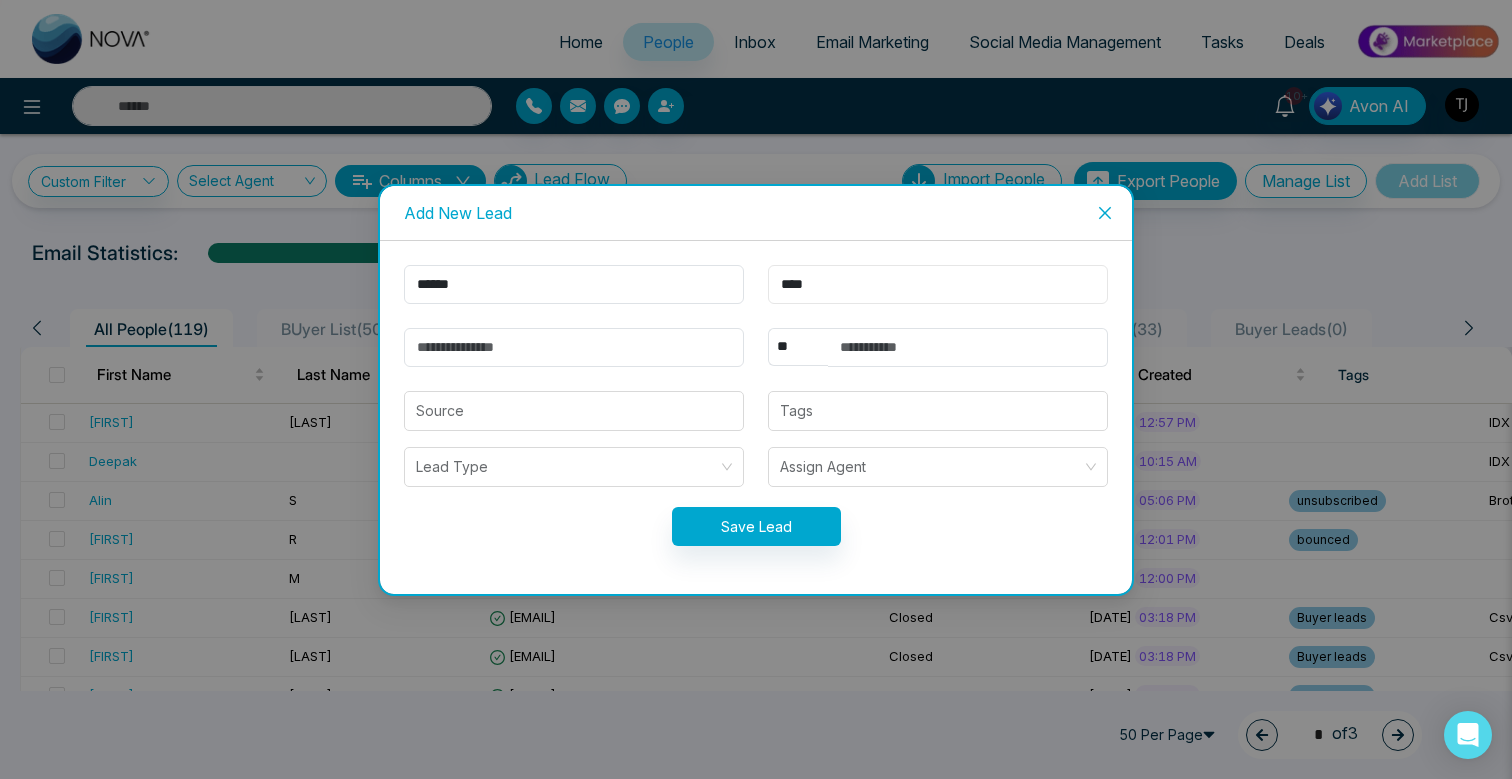 type on "****" 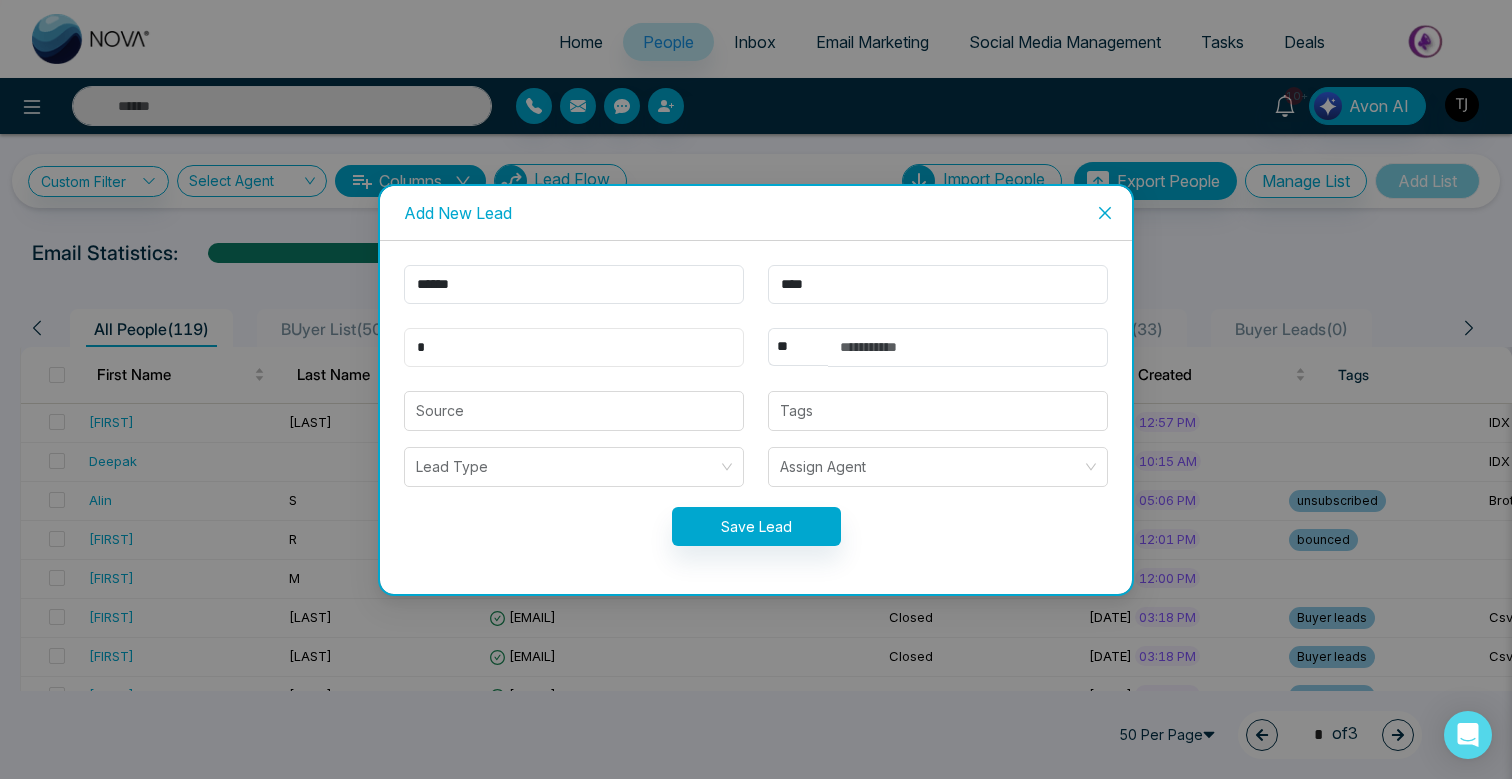 click on "*" at bounding box center (574, 347) 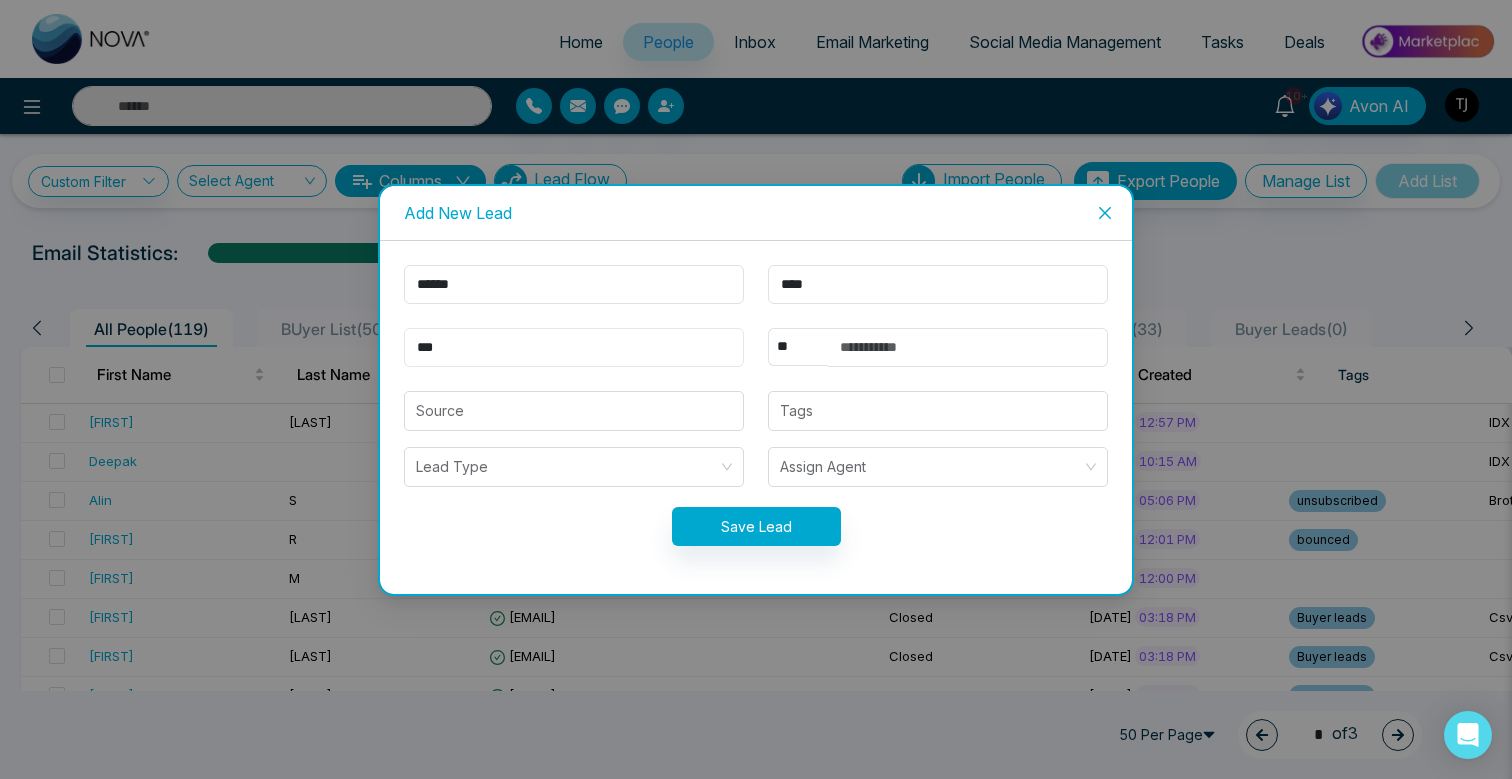 type on "**********" 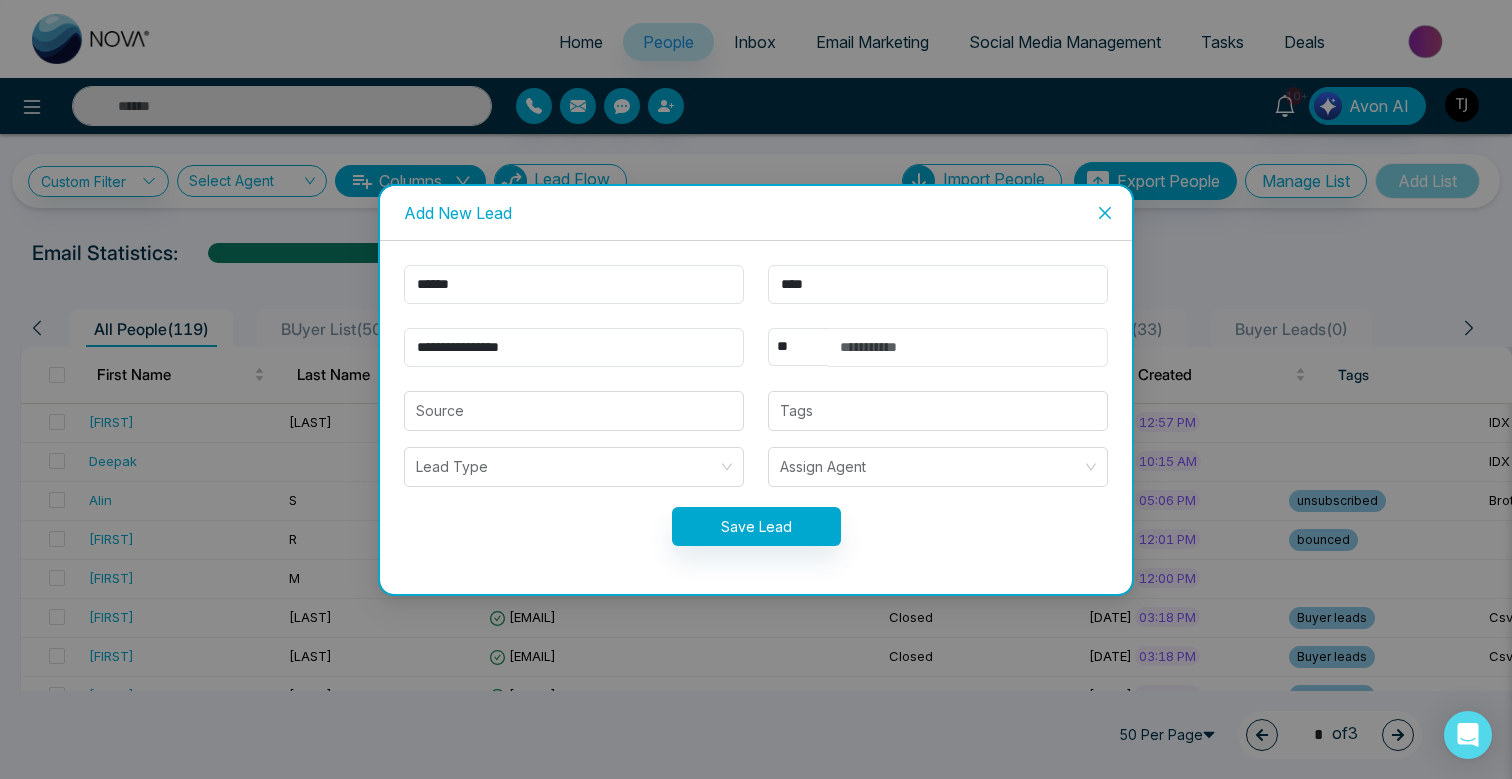 type on "**********" 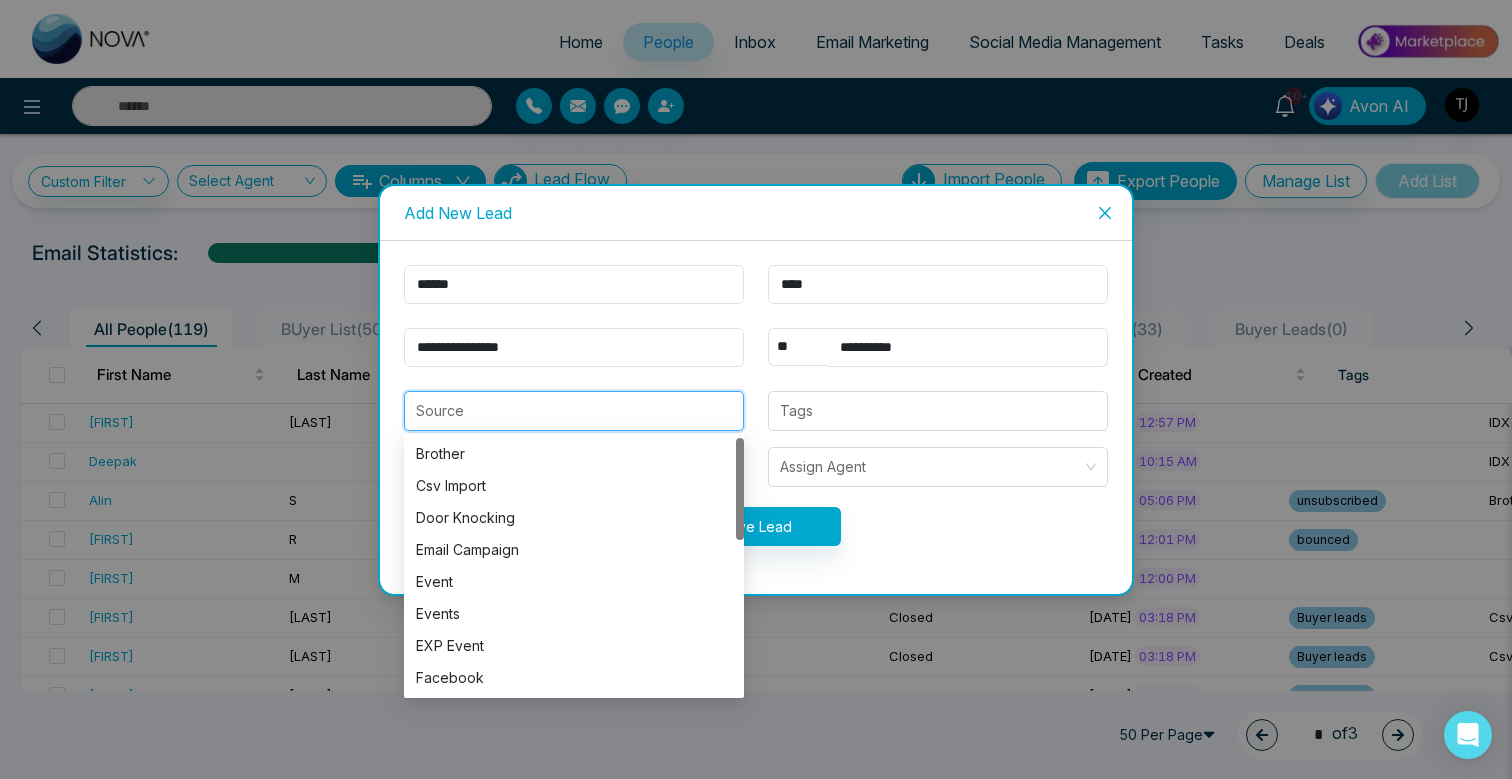 click at bounding box center [574, 411] 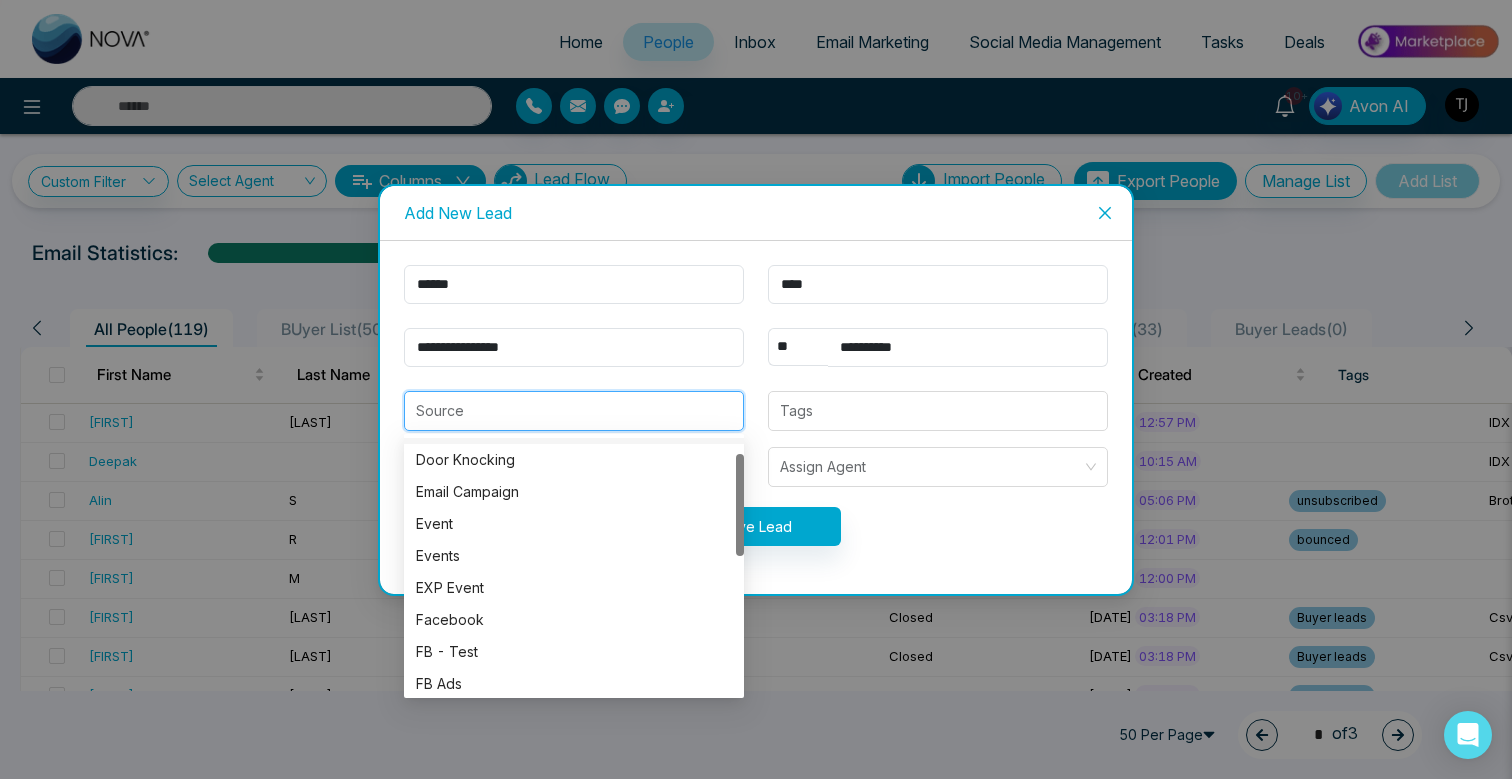 scroll, scrollTop: 0, scrollLeft: 0, axis: both 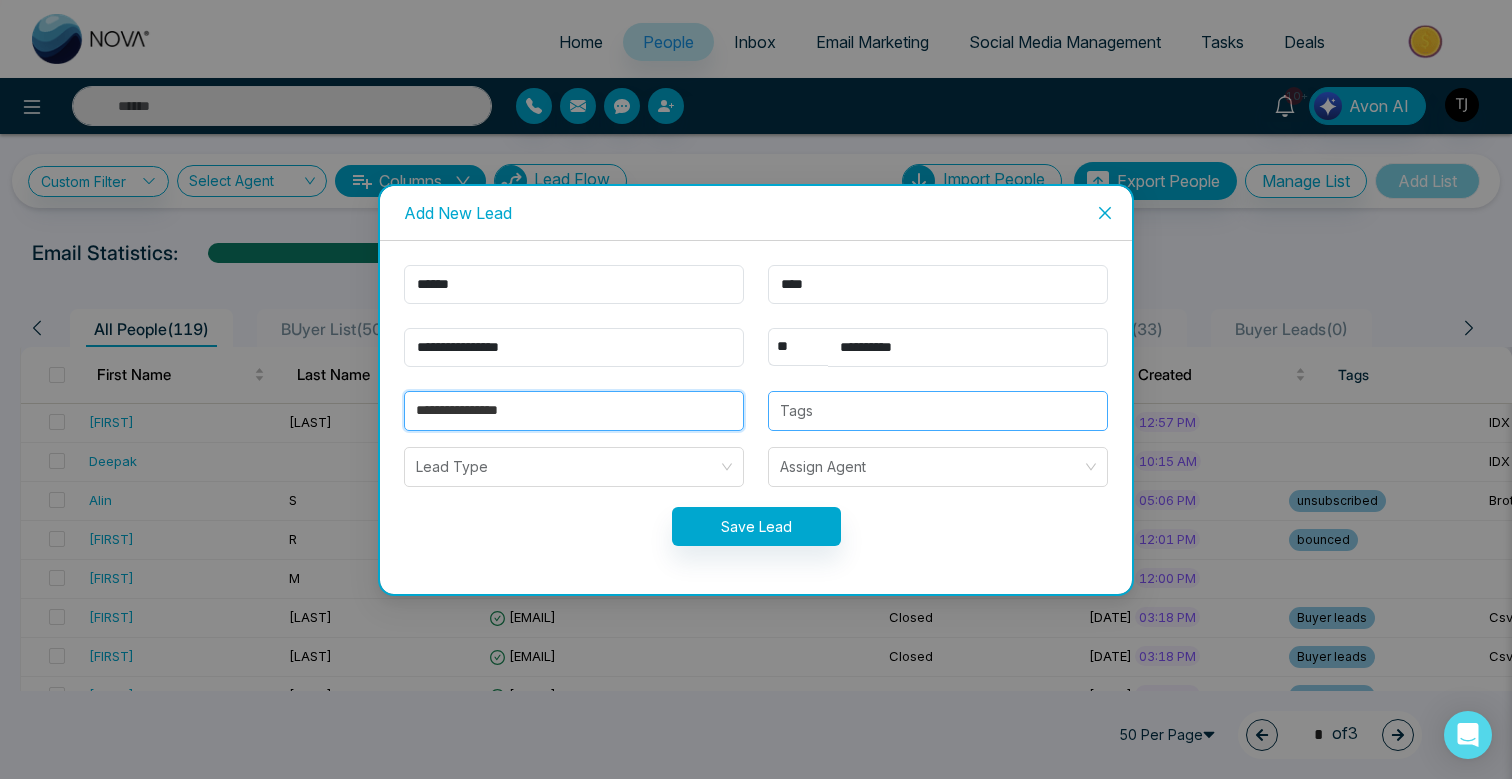 click at bounding box center (938, 411) 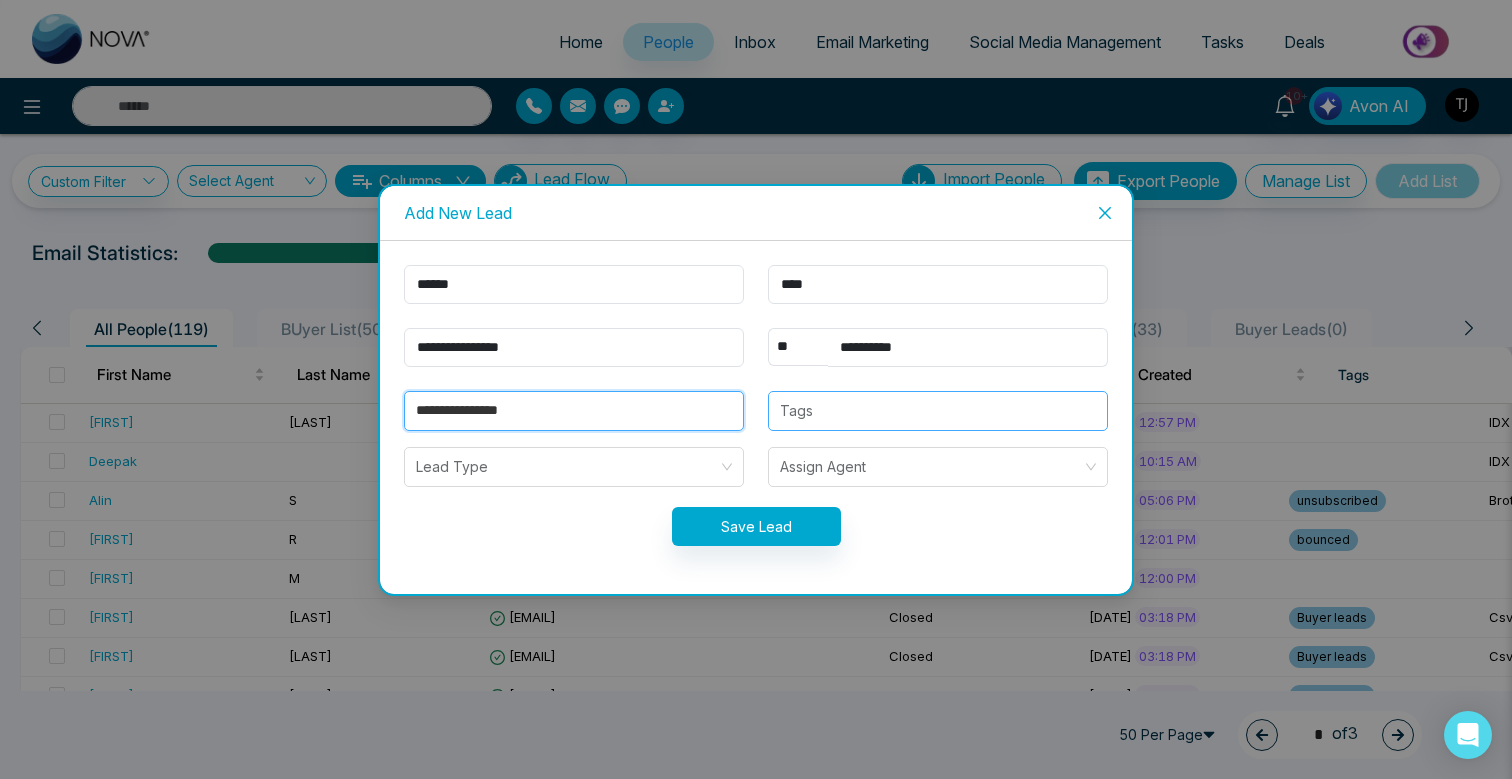 type on "**********" 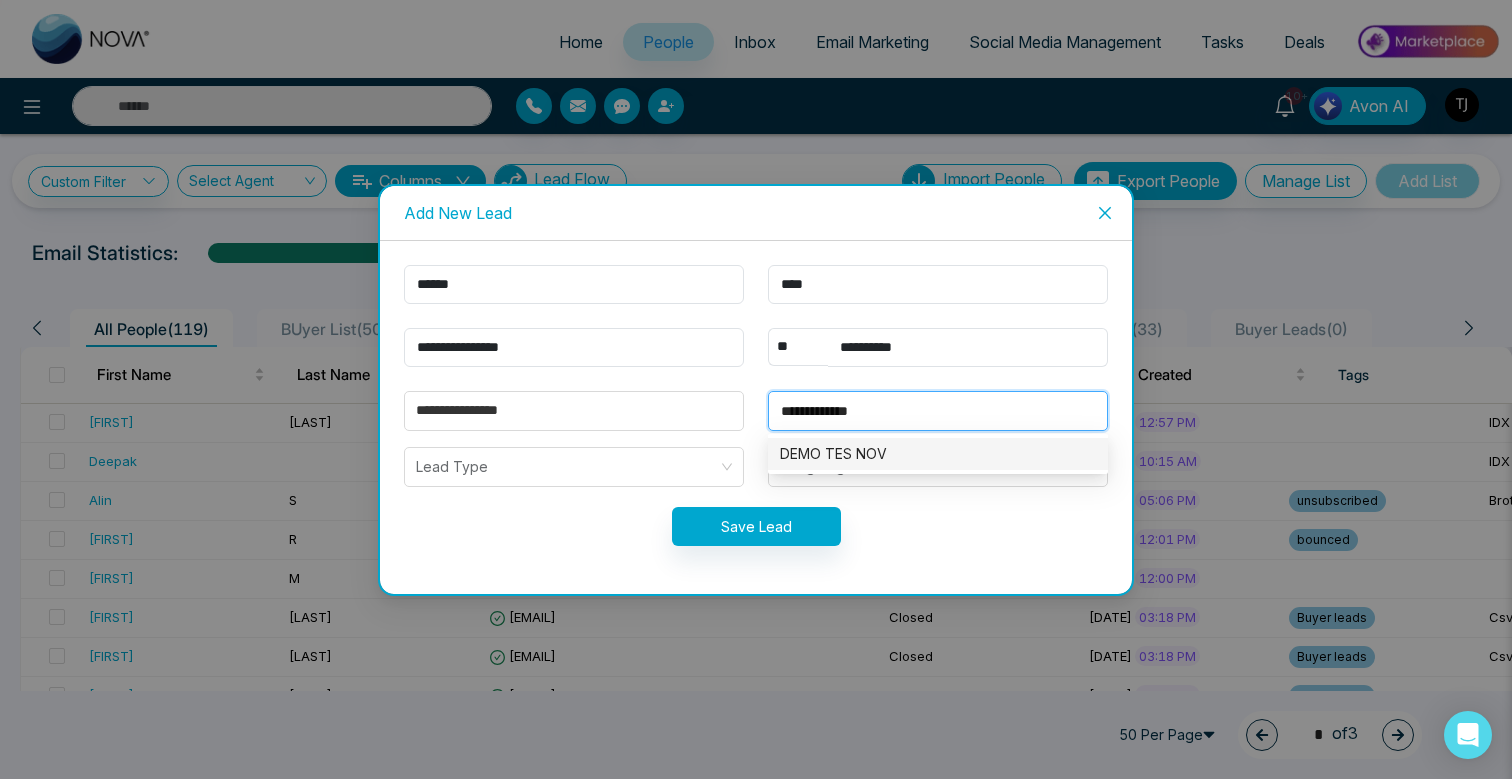 type on "**********" 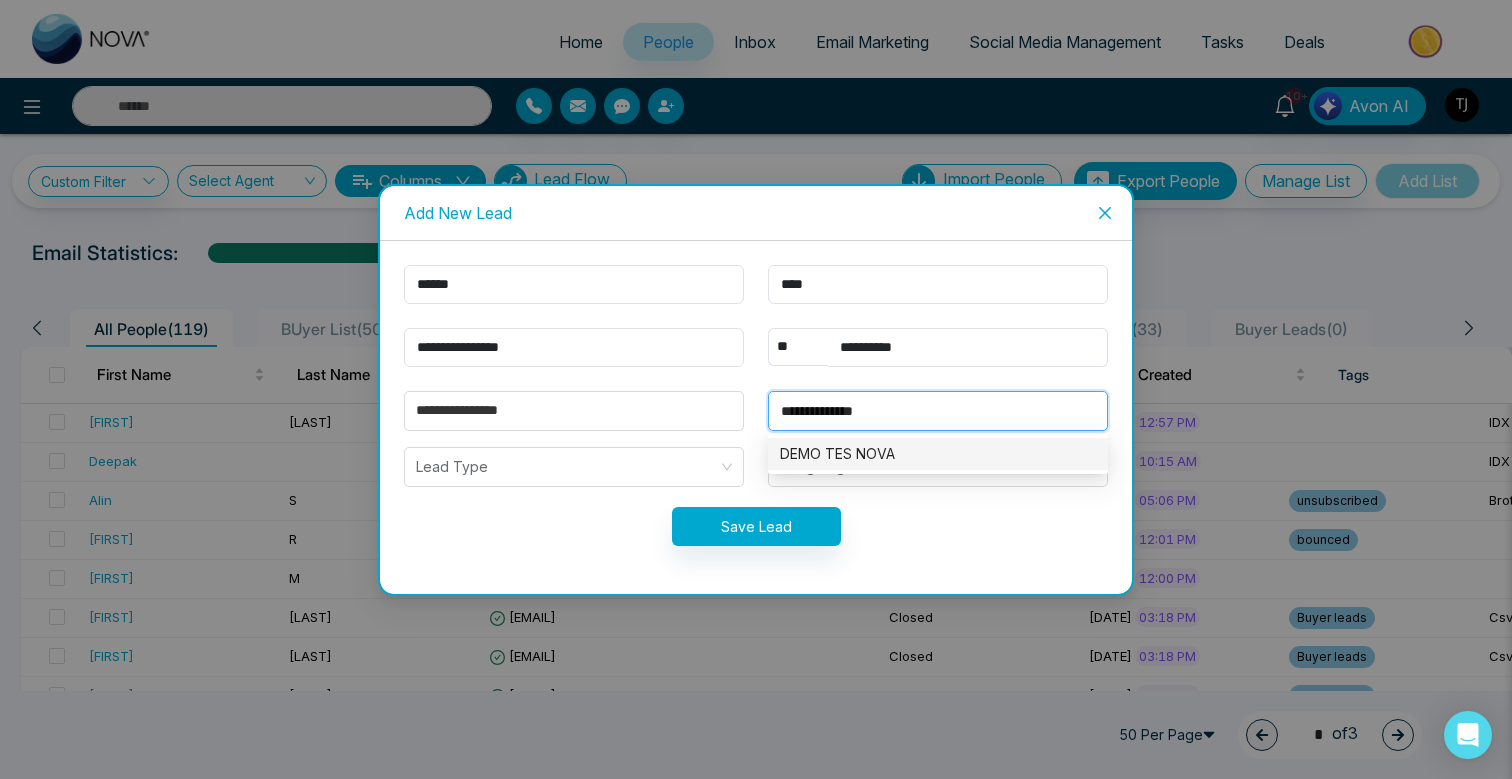 click on "DEMO TEST NOVA" at bounding box center (938, 454) 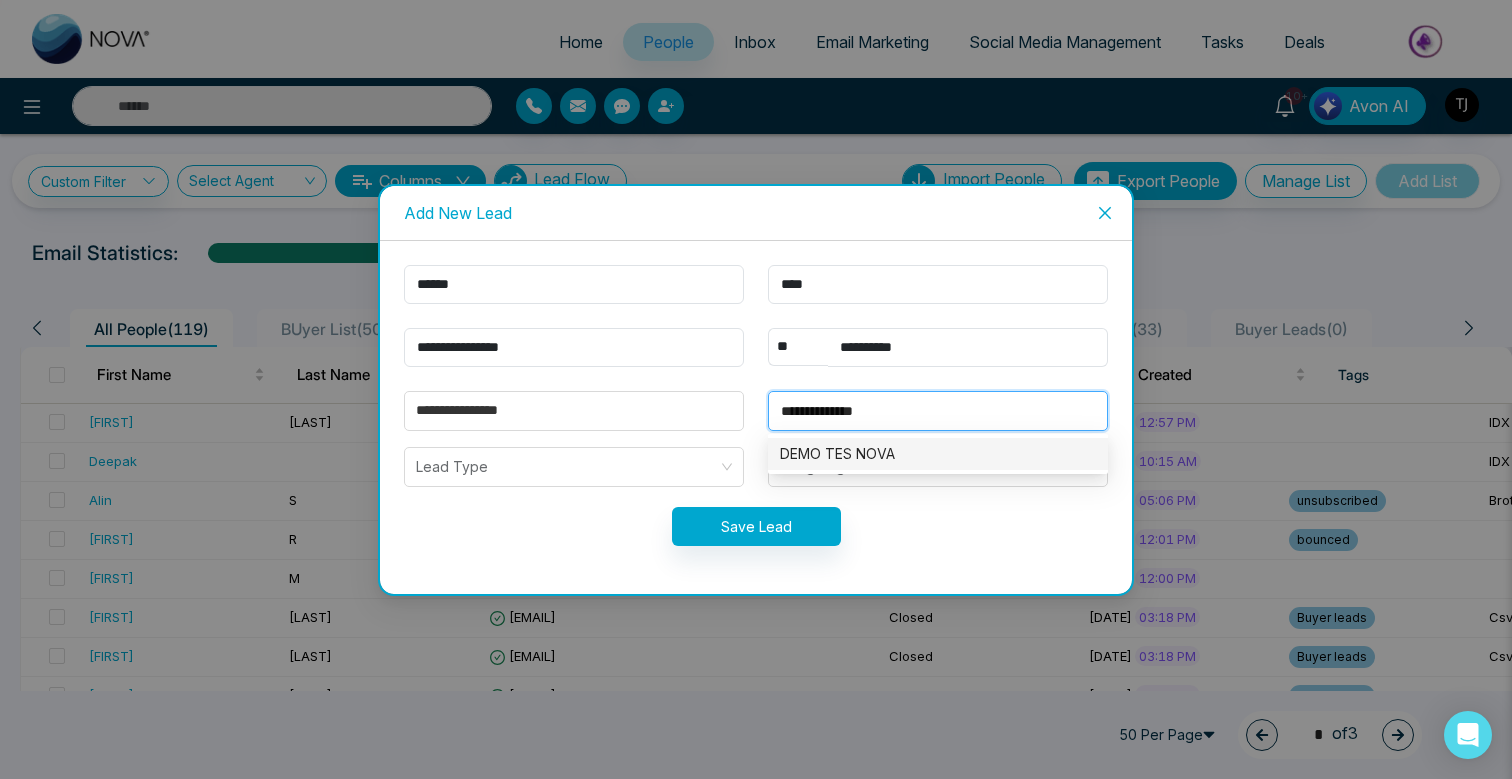 type 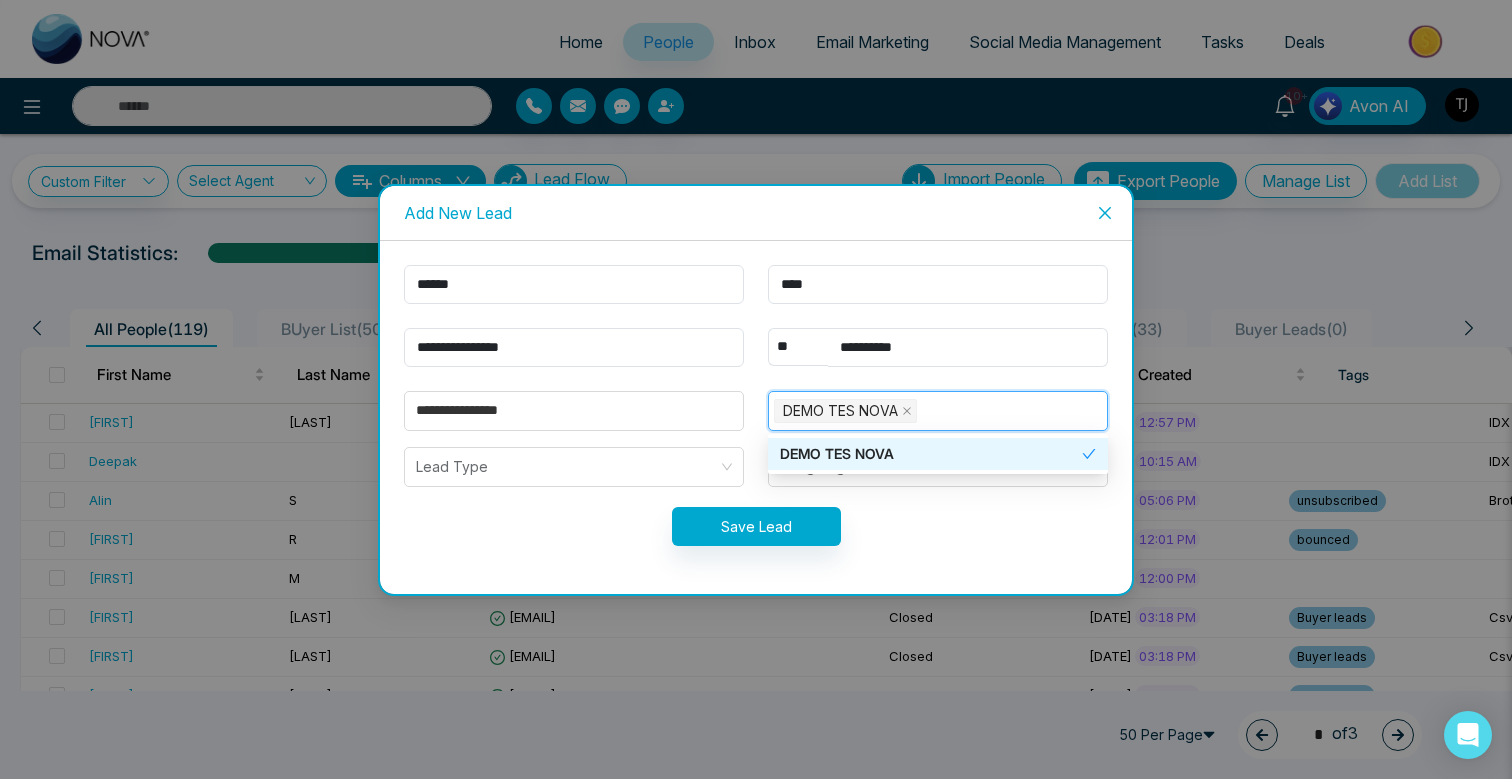 click on "Save Lead" at bounding box center [756, 526] 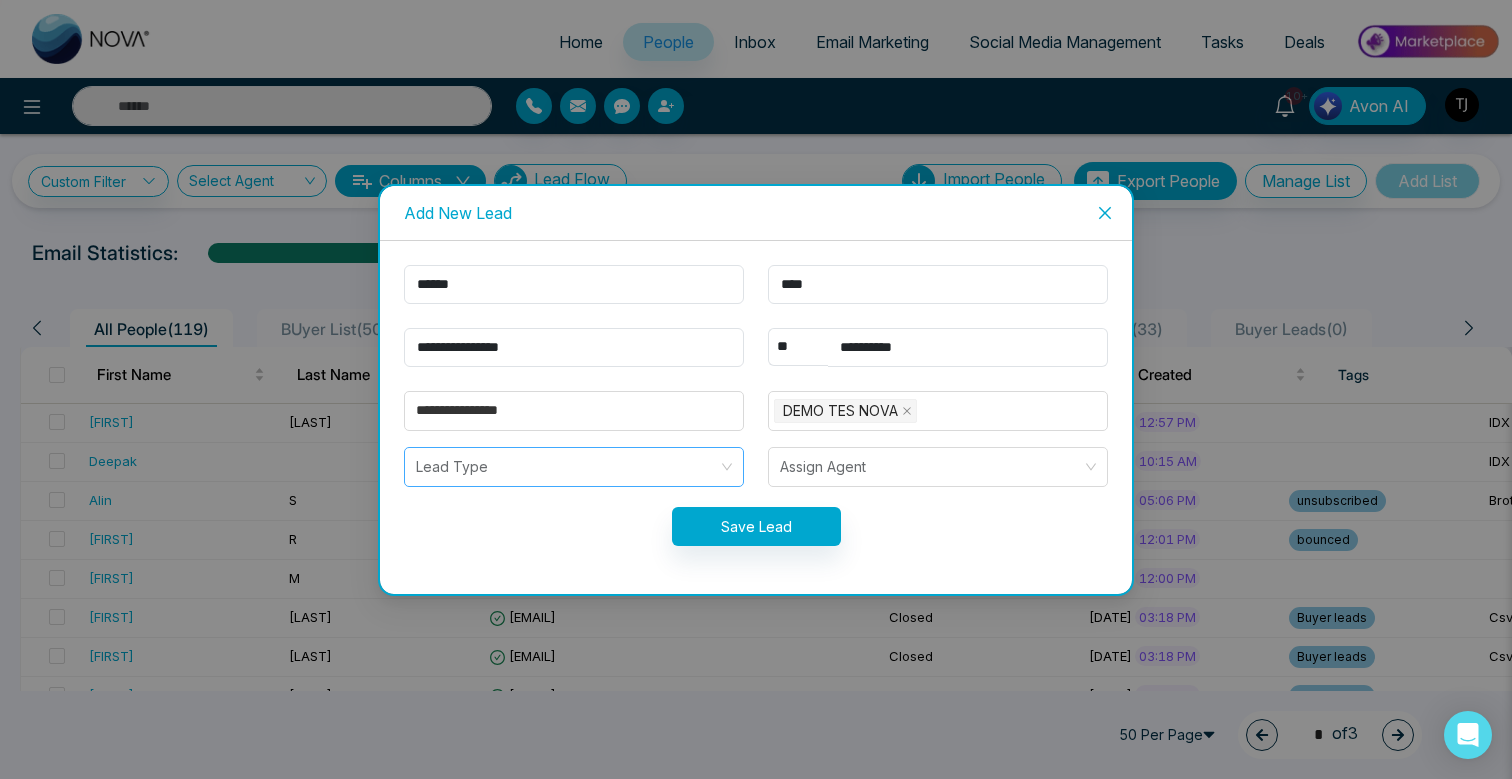 click at bounding box center (567, 467) 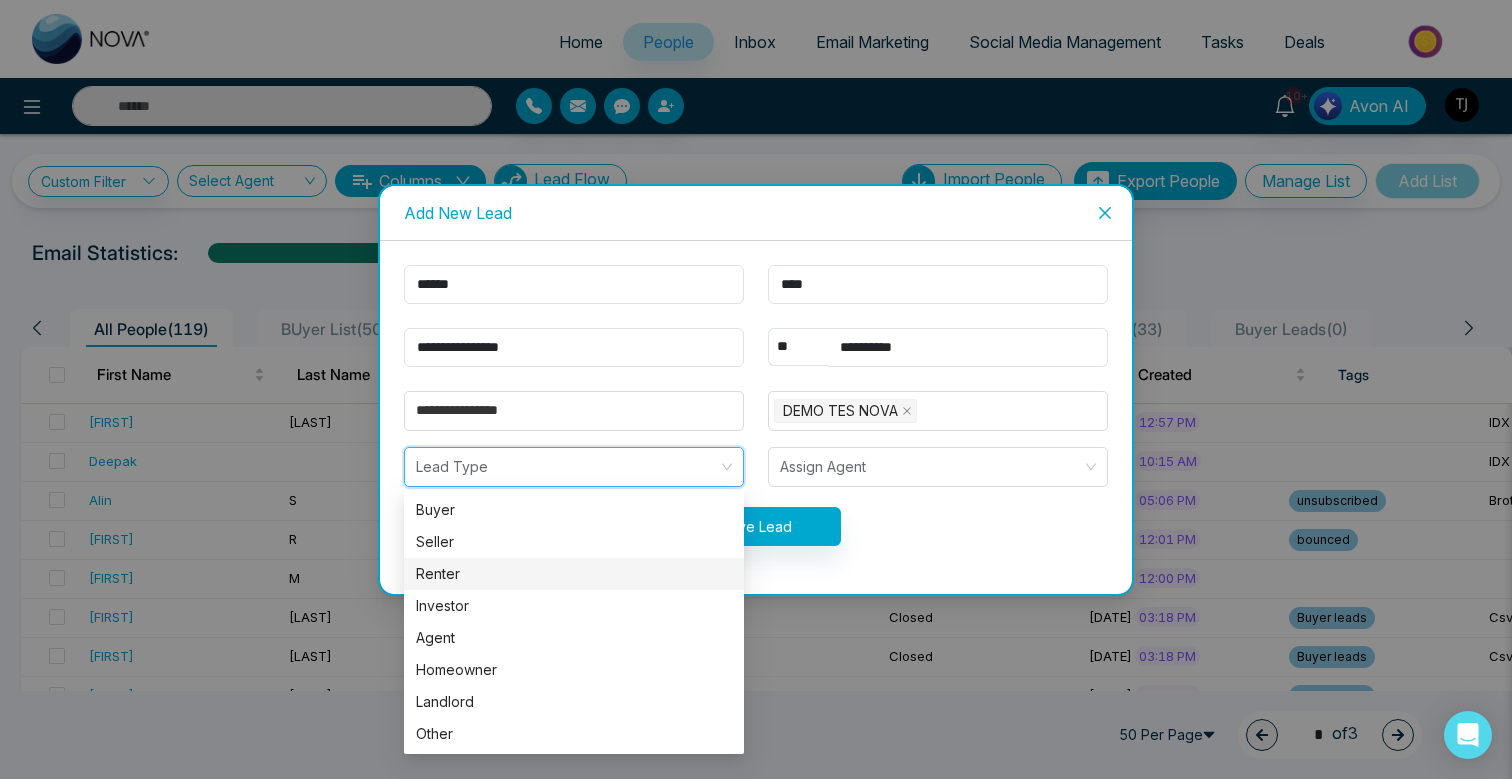 click on "Renter" at bounding box center [574, 574] 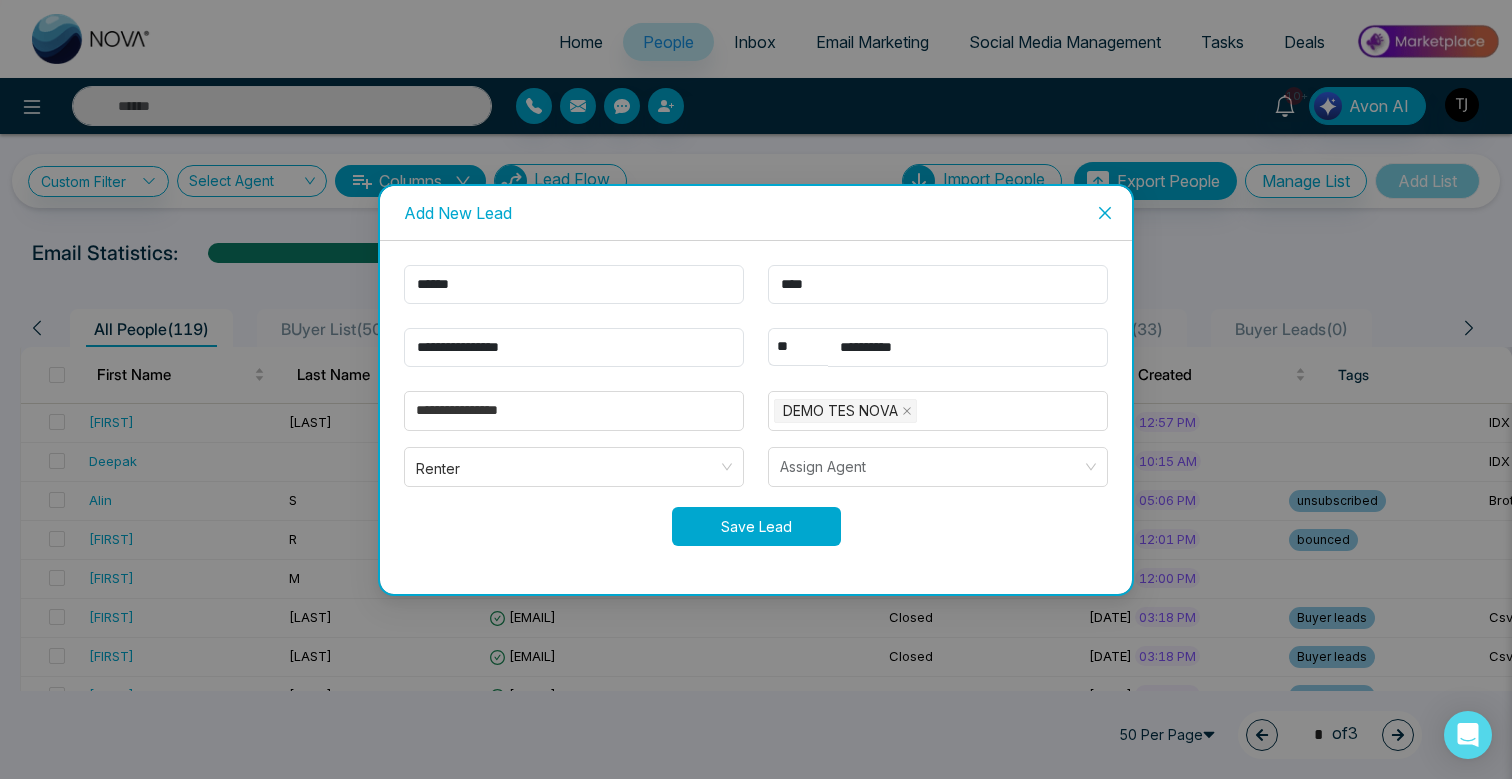 click on "Save Lead" at bounding box center (756, 526) 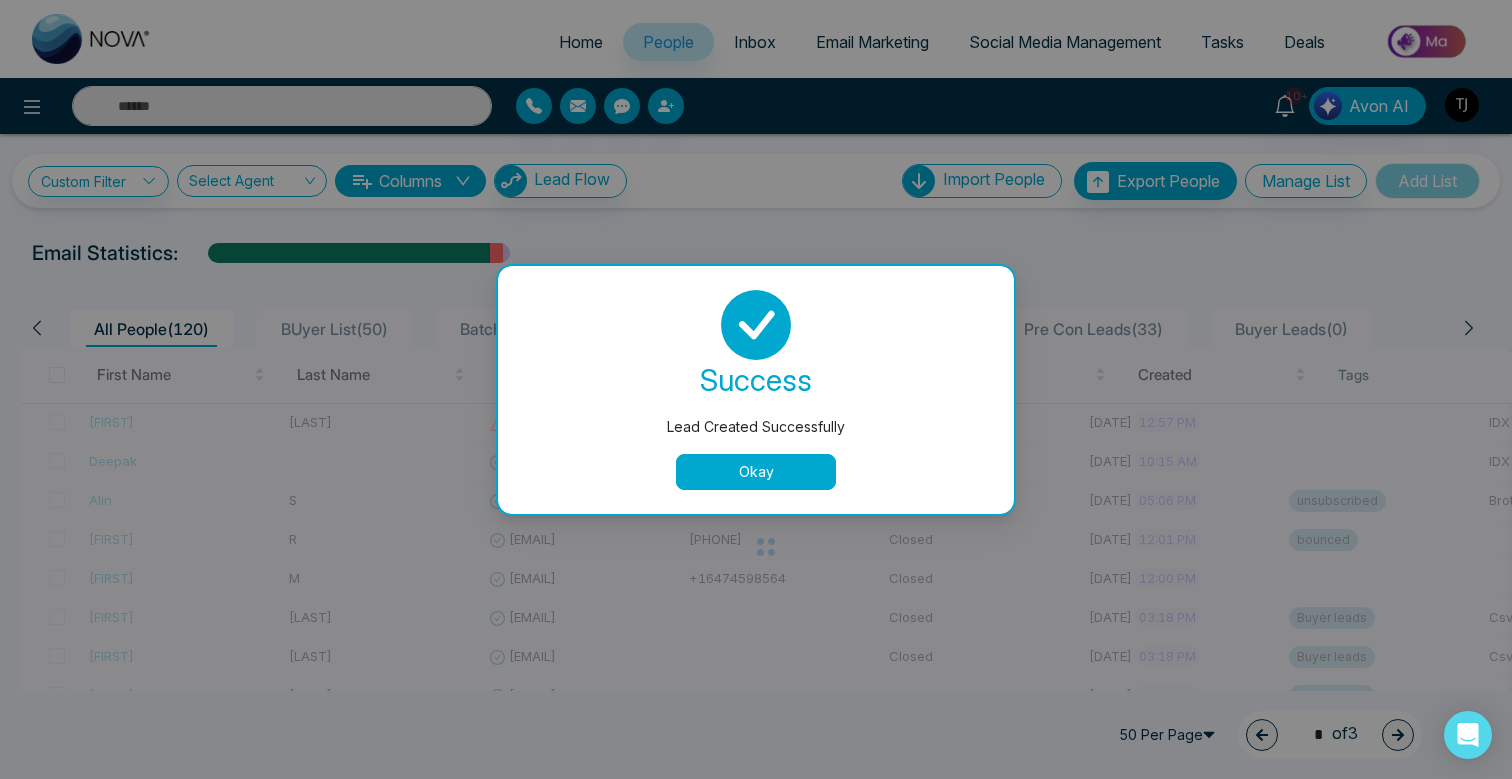 click on "success Lead Created Successfully   Okay" at bounding box center (756, 390) 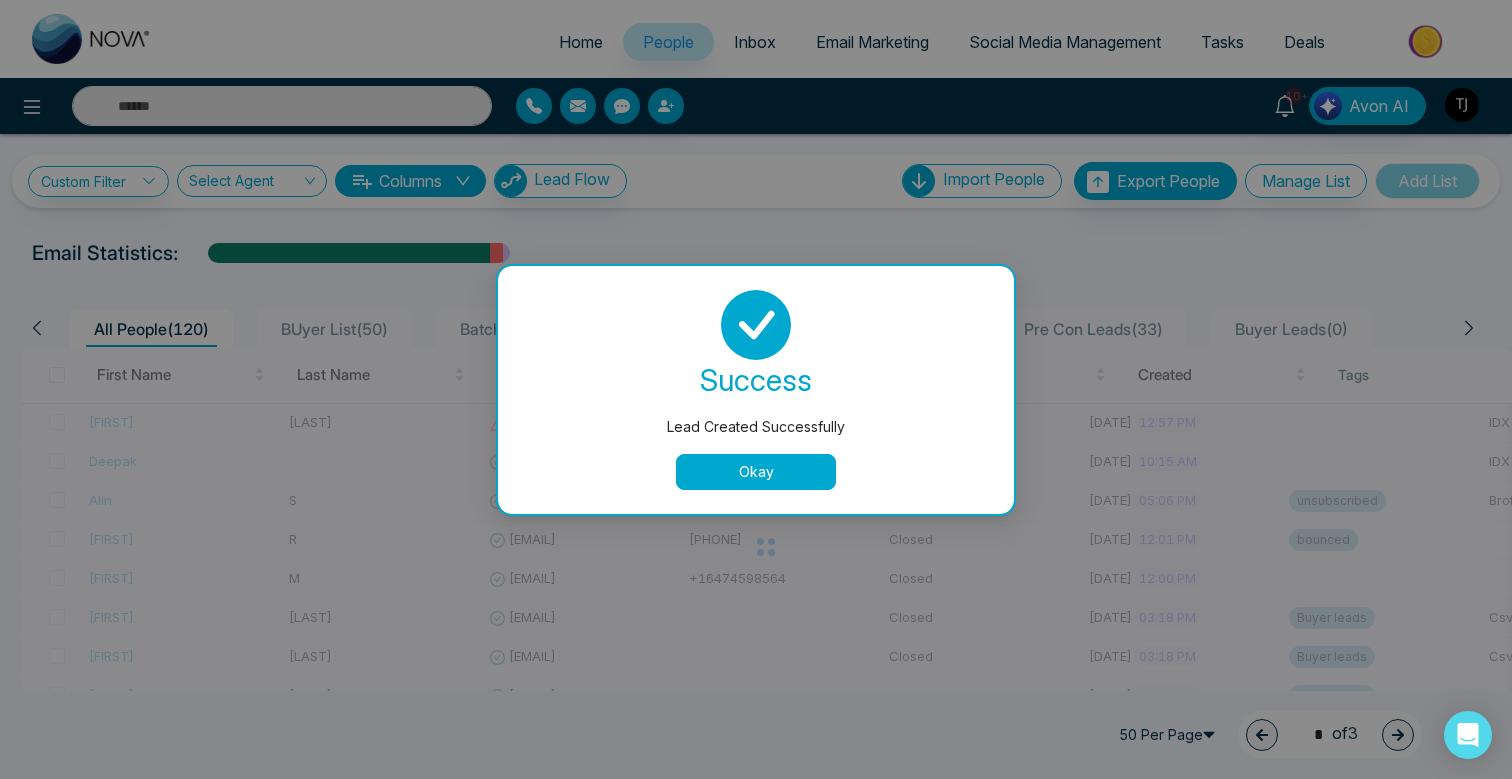 click on "Okay" at bounding box center (756, 472) 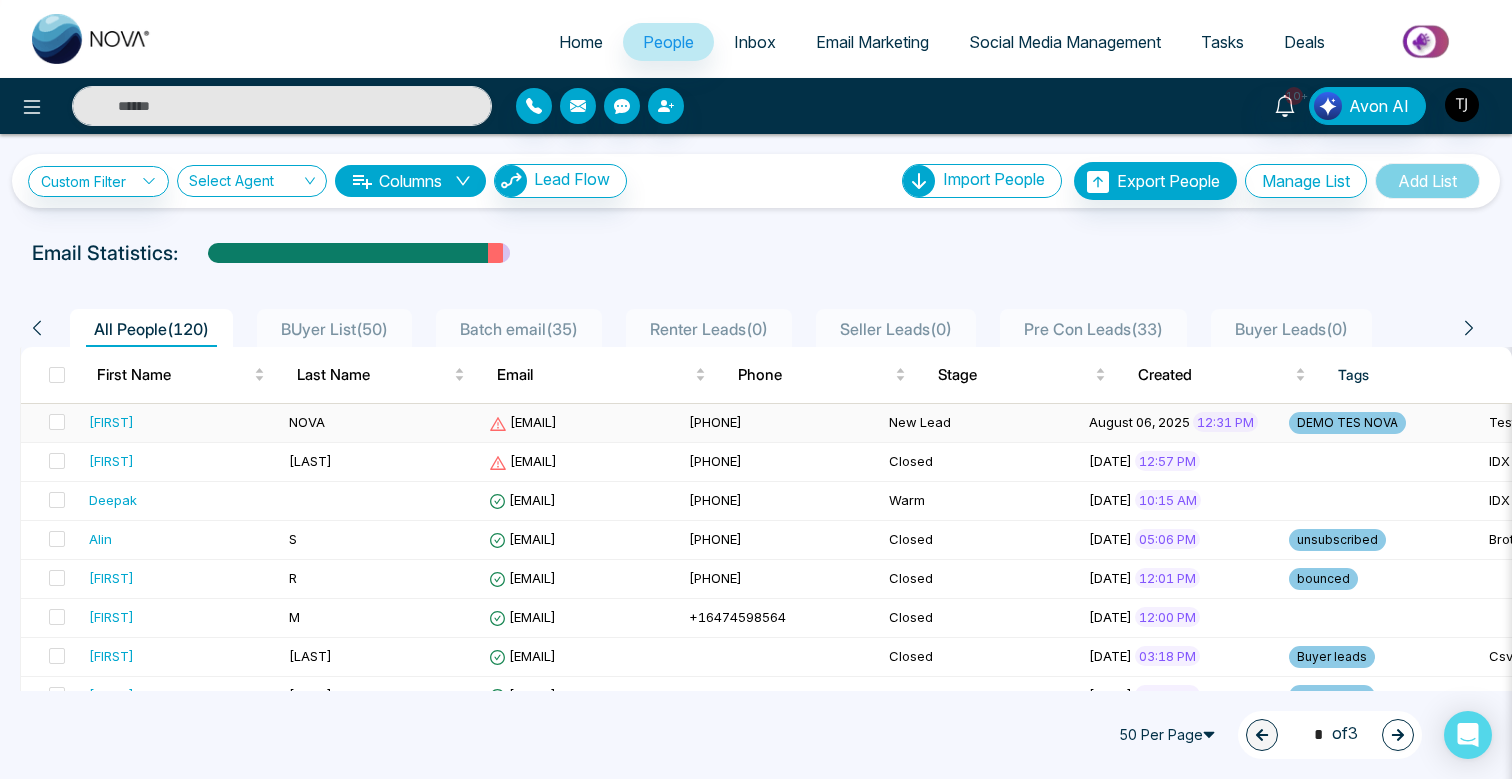 click on "[FIRST]" at bounding box center (111, 422) 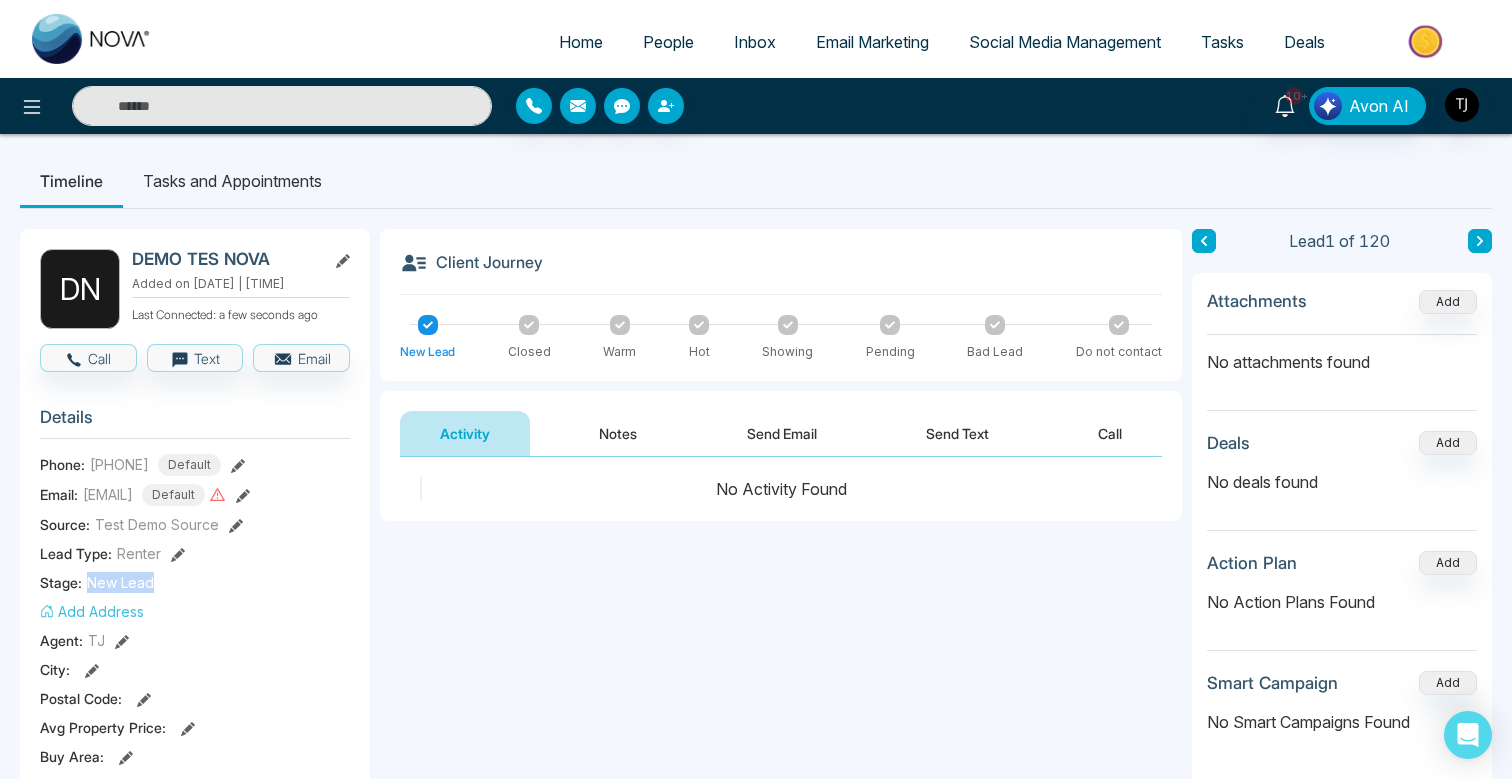 drag, startPoint x: 88, startPoint y: 582, endPoint x: 155, endPoint y: 580, distance: 67.02985 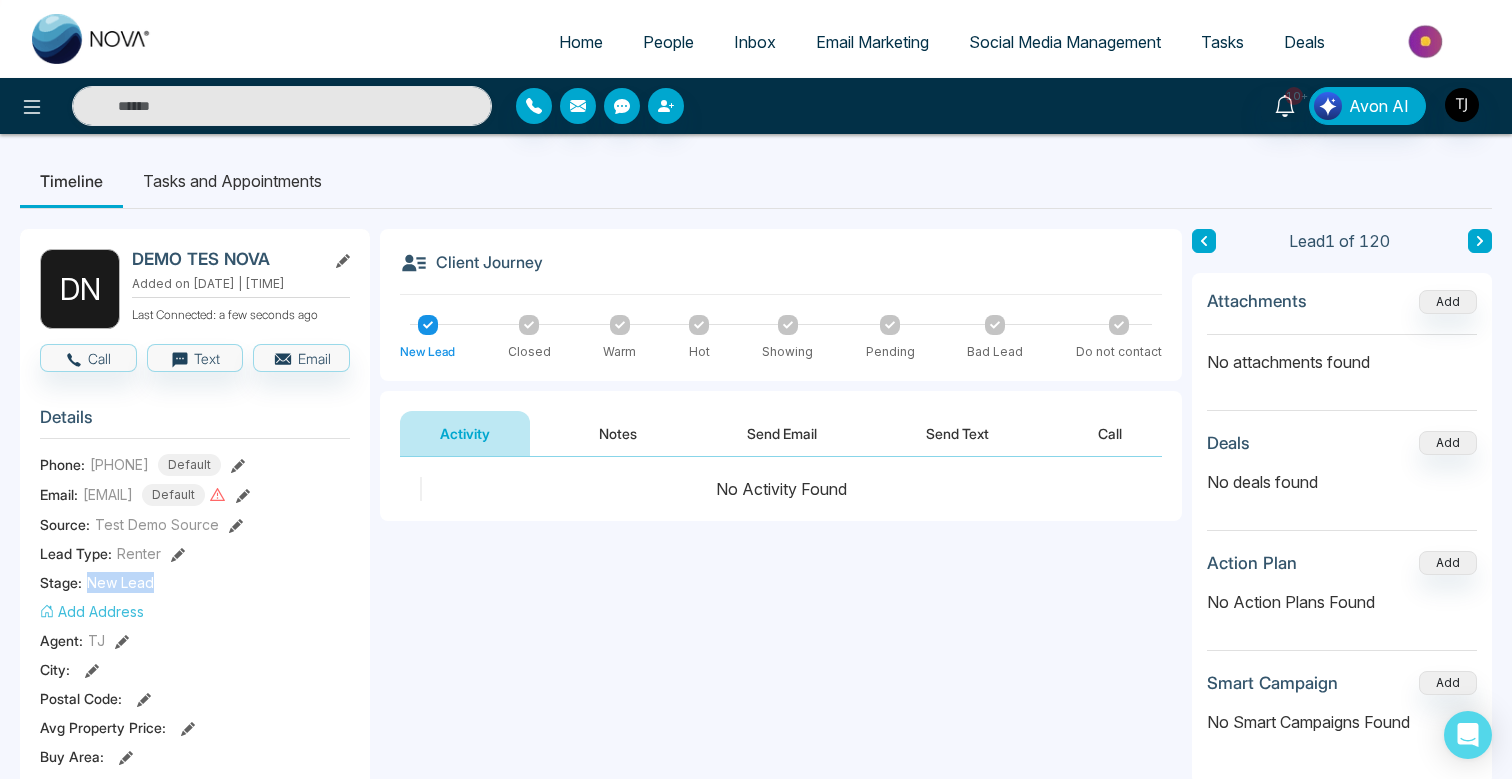 click on "Stage: New Lead" at bounding box center (195, 582) 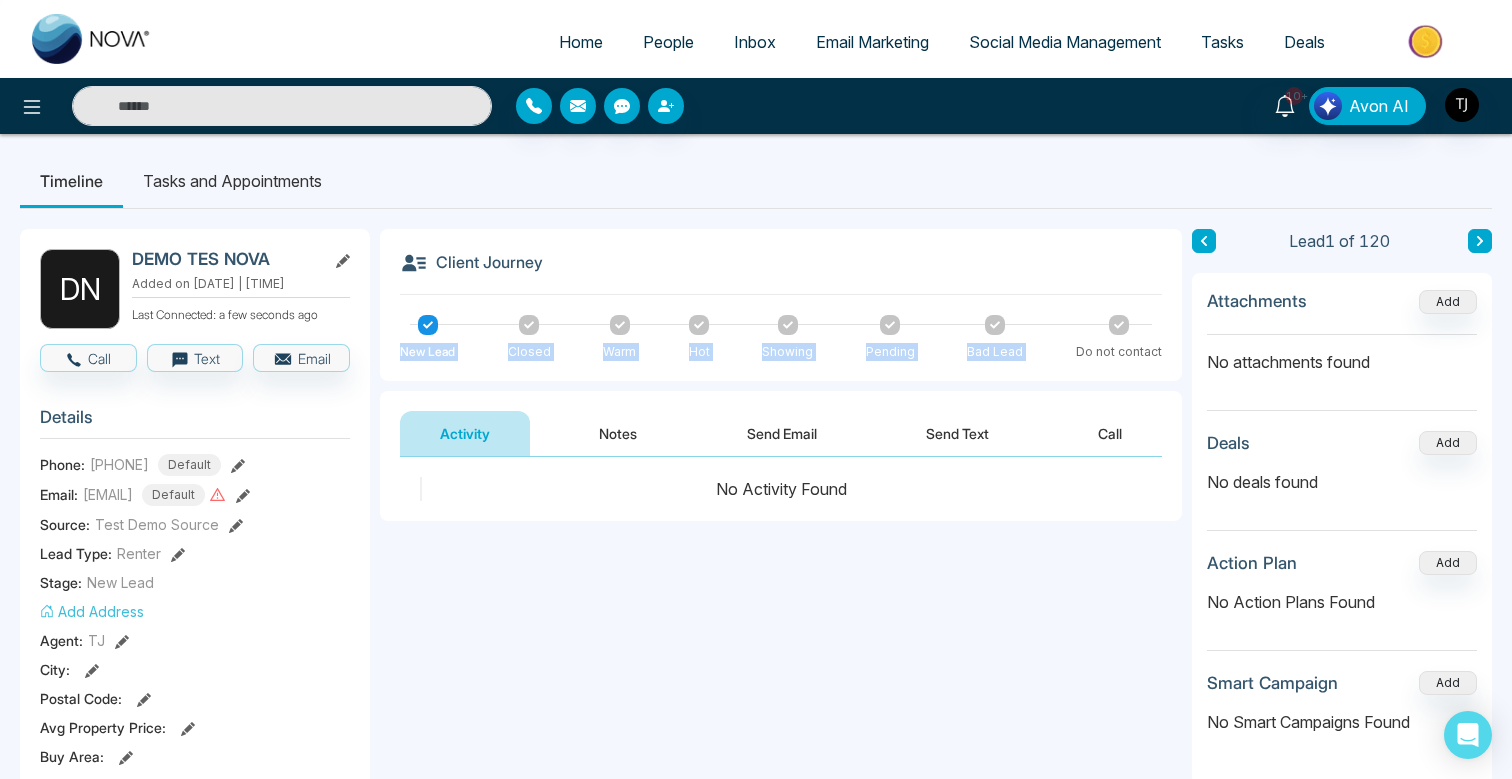 drag, startPoint x: 449, startPoint y: 316, endPoint x: 1137, endPoint y: 313, distance: 688.00653 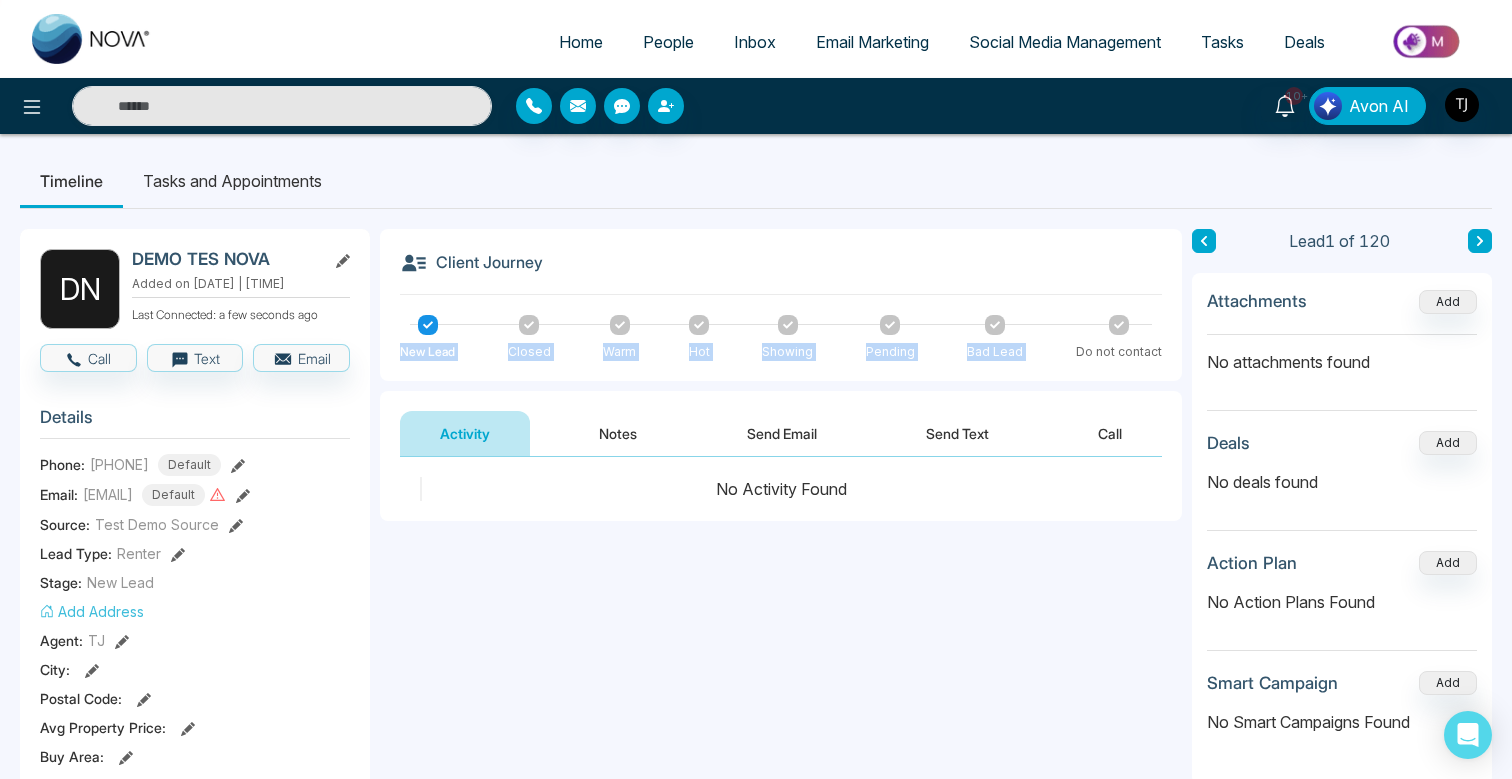 click on "Client Journey New Lead Closed Warm Hot Showing Pending Bad Lead Do not contact" at bounding box center [781, 305] 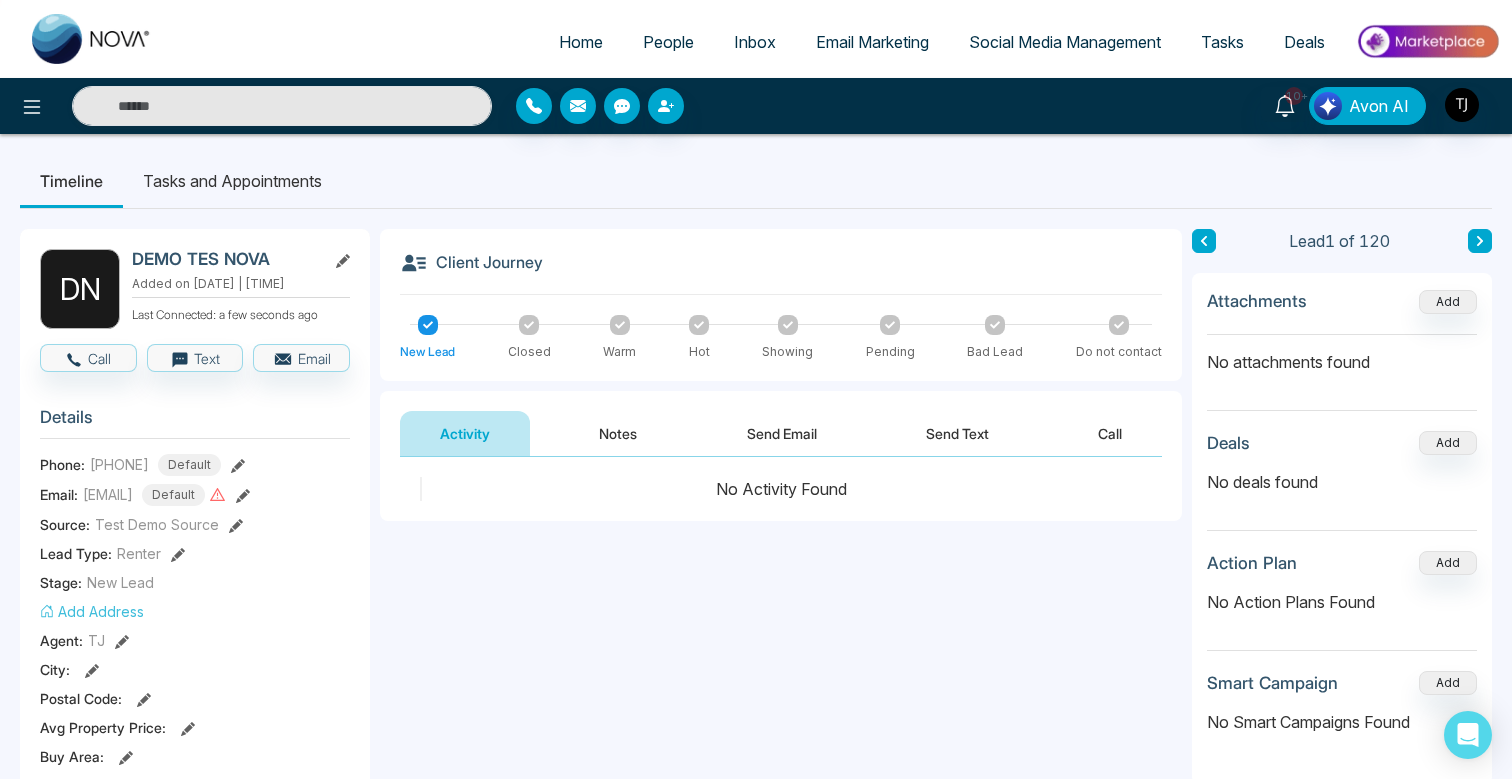 click on "New Lead" at bounding box center [120, 582] 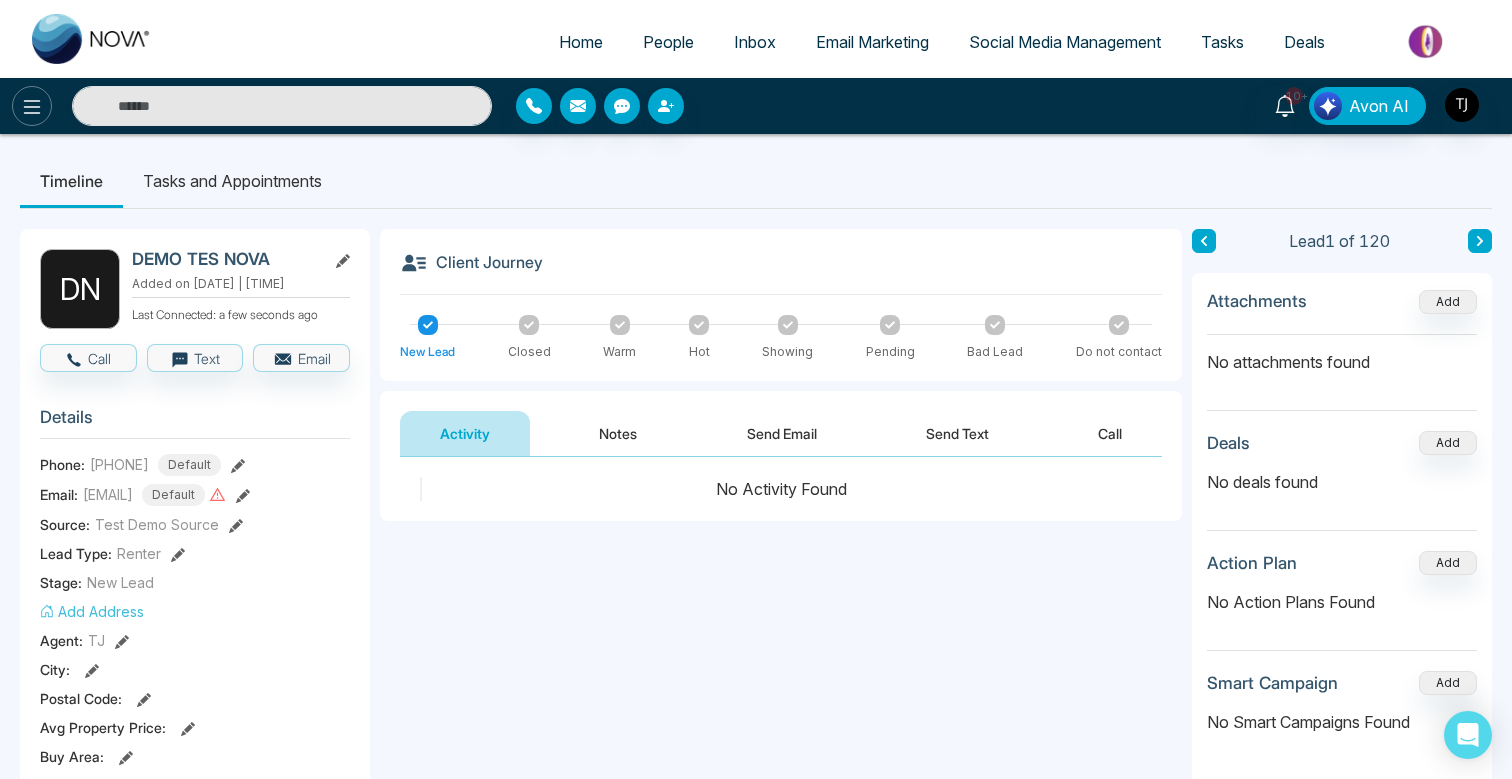 click 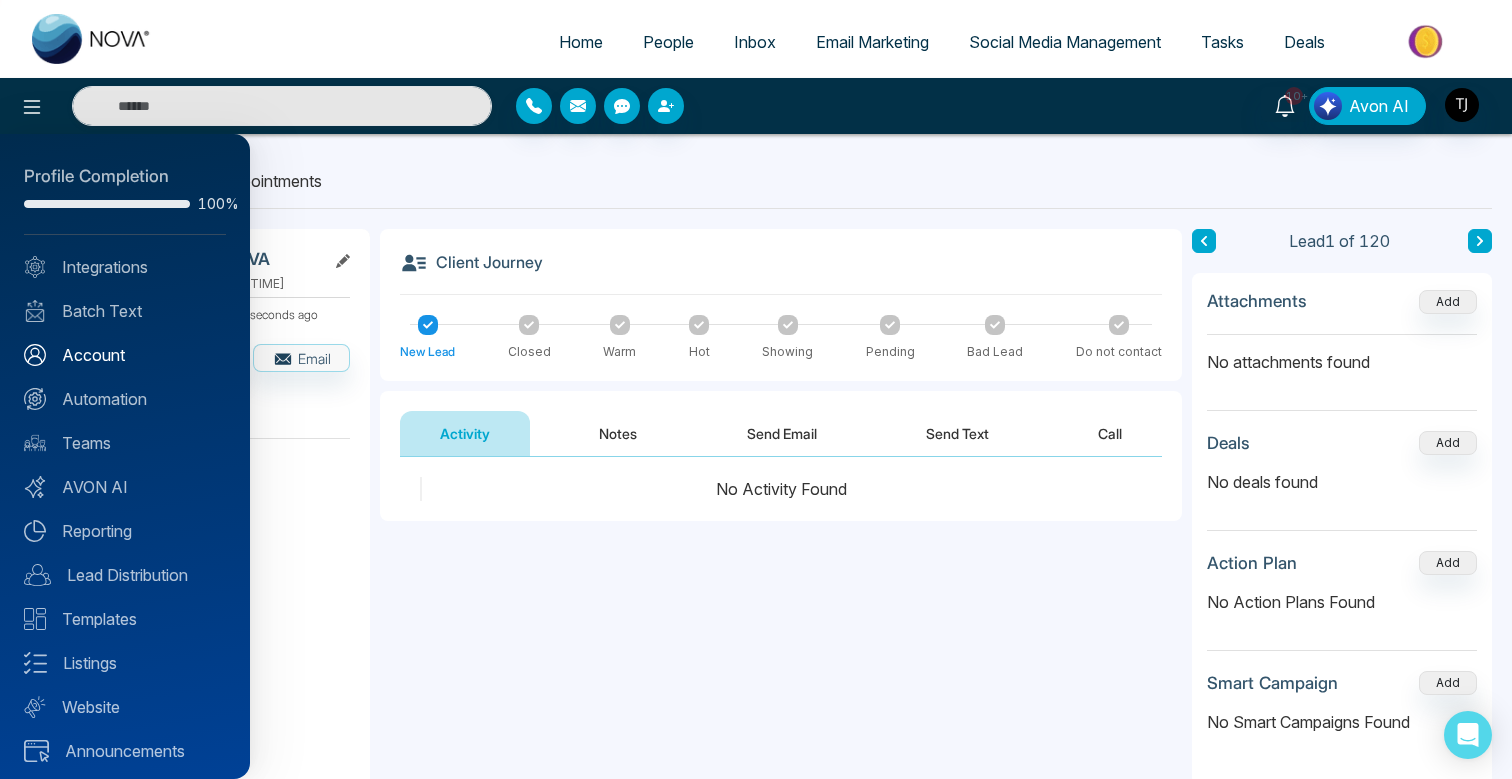 click on "Account" at bounding box center [125, 355] 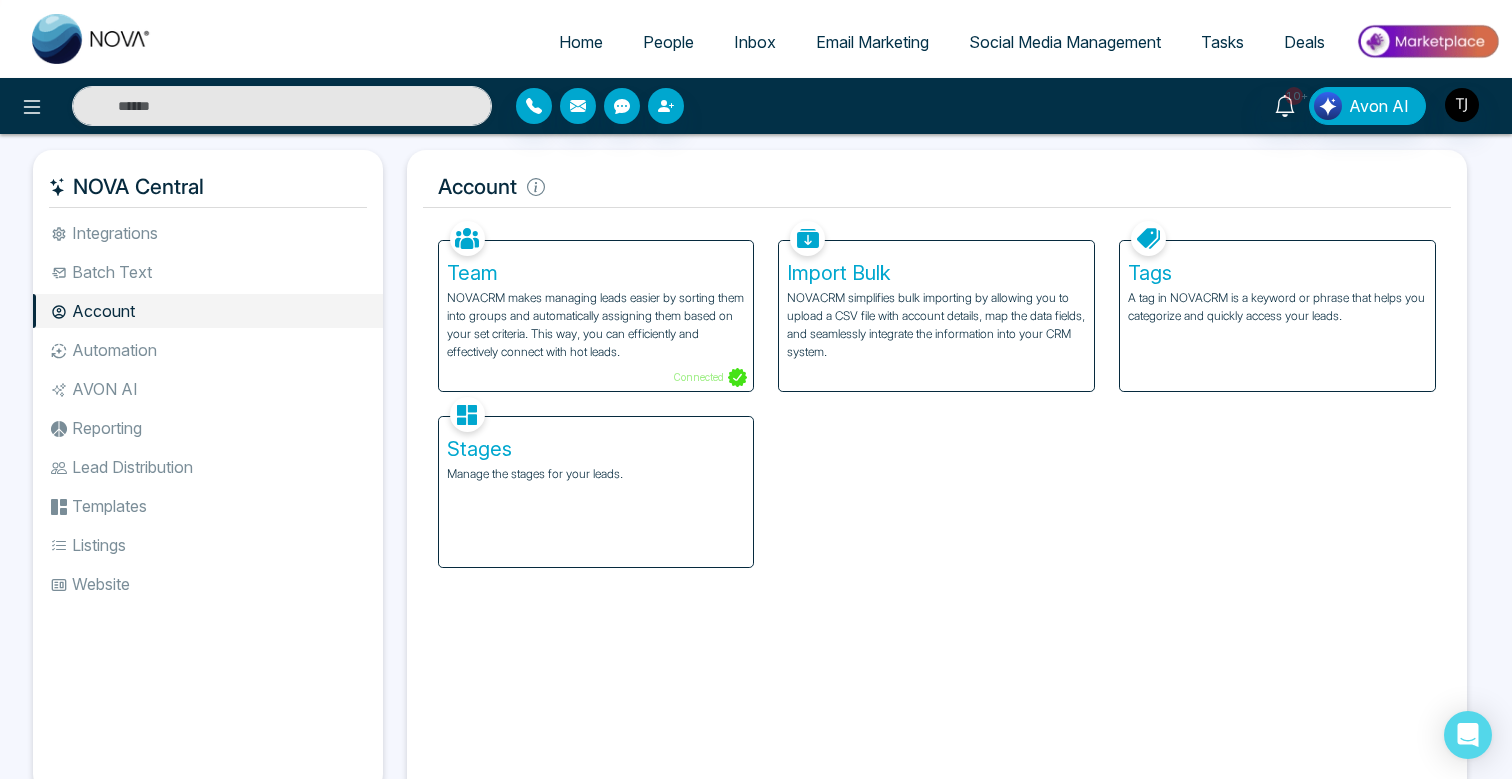 click on "Stages" at bounding box center [596, 449] 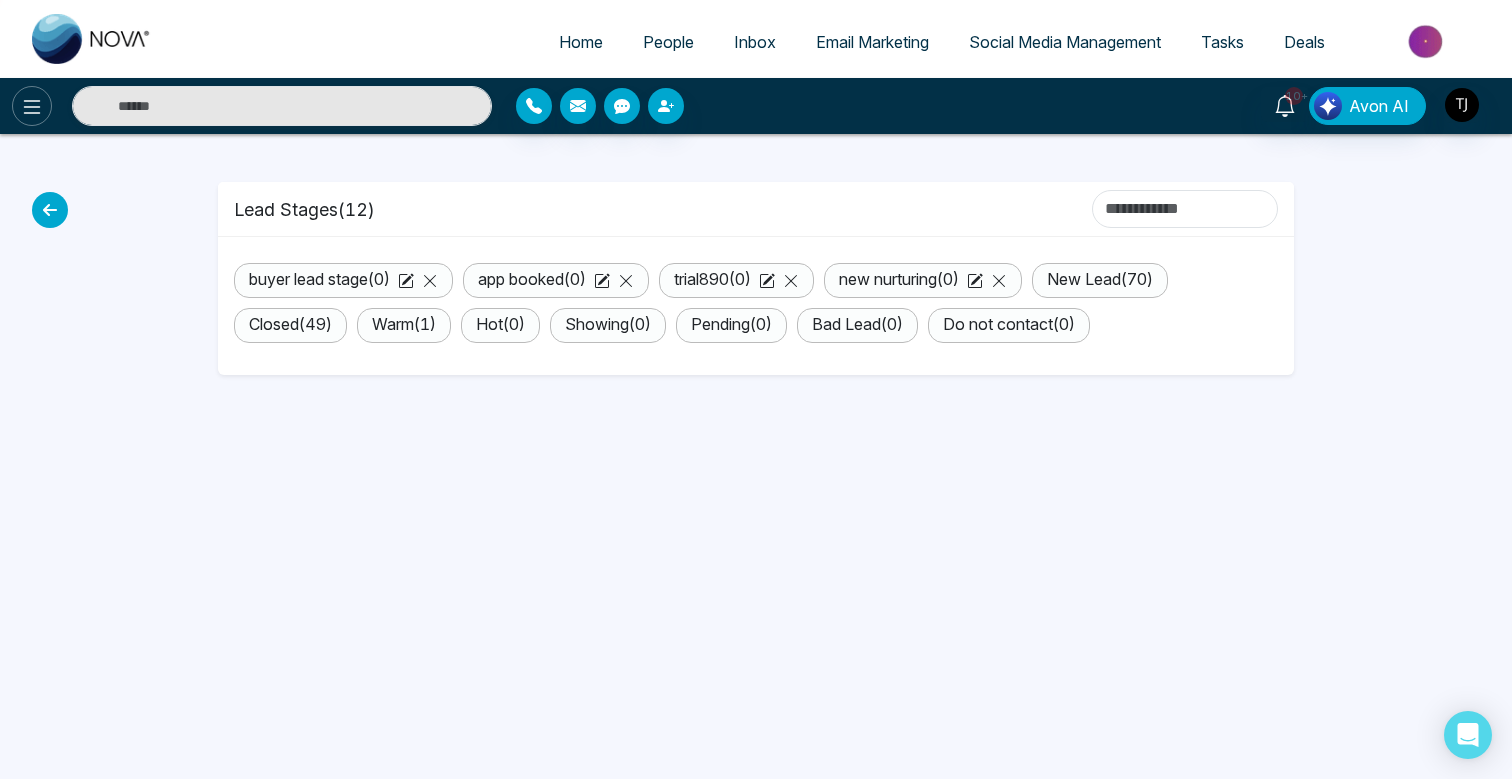 click 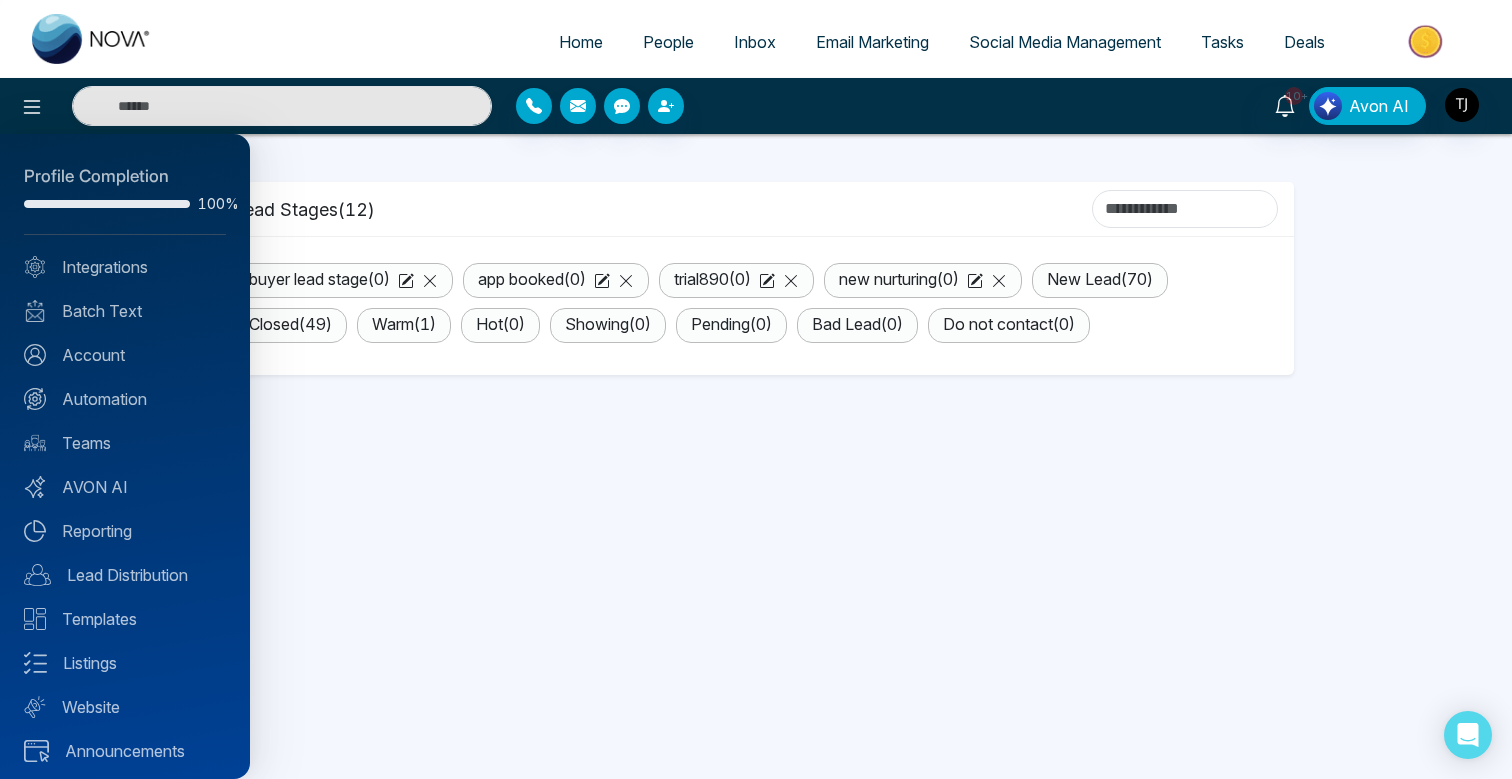 click at bounding box center (756, 389) 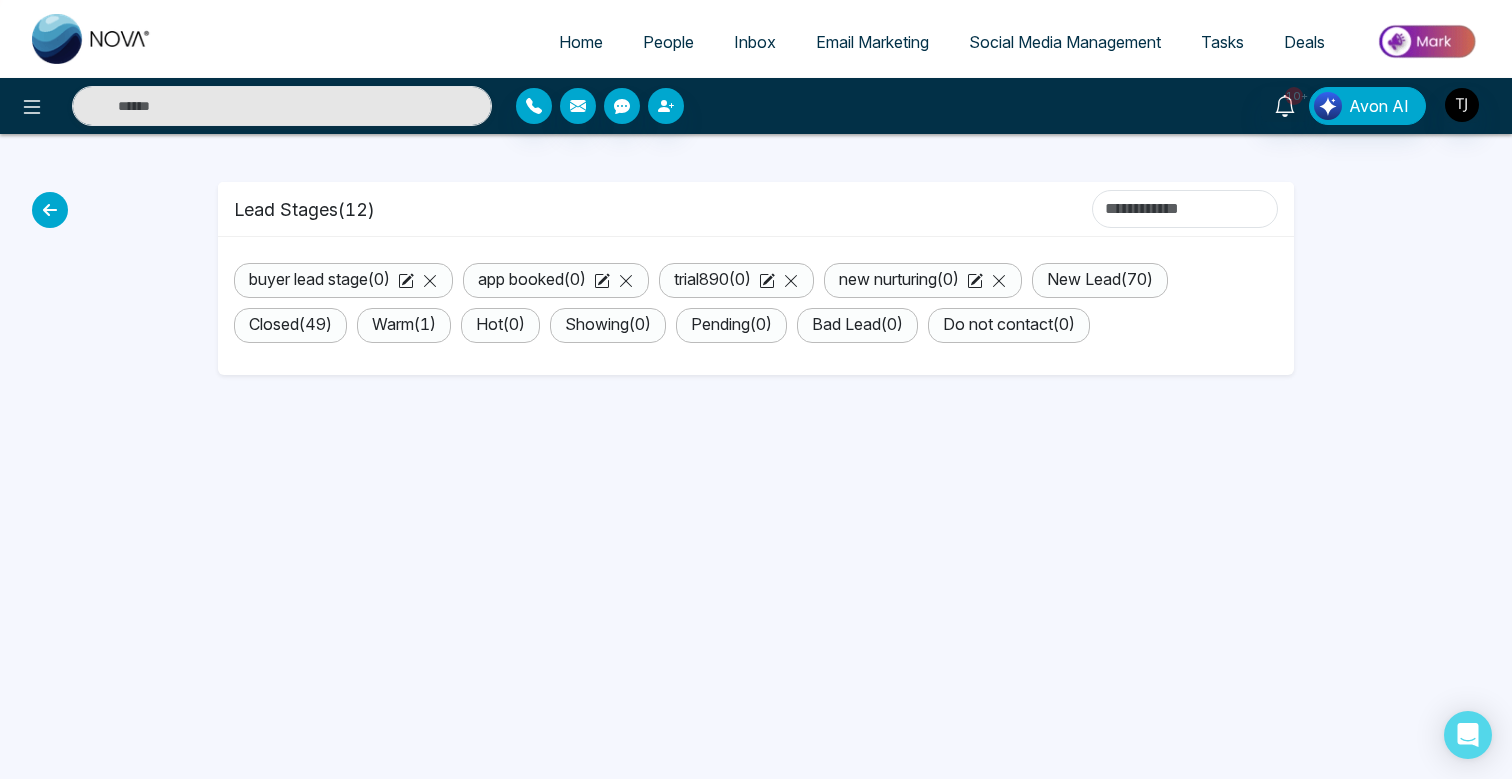 click at bounding box center (50, 210) 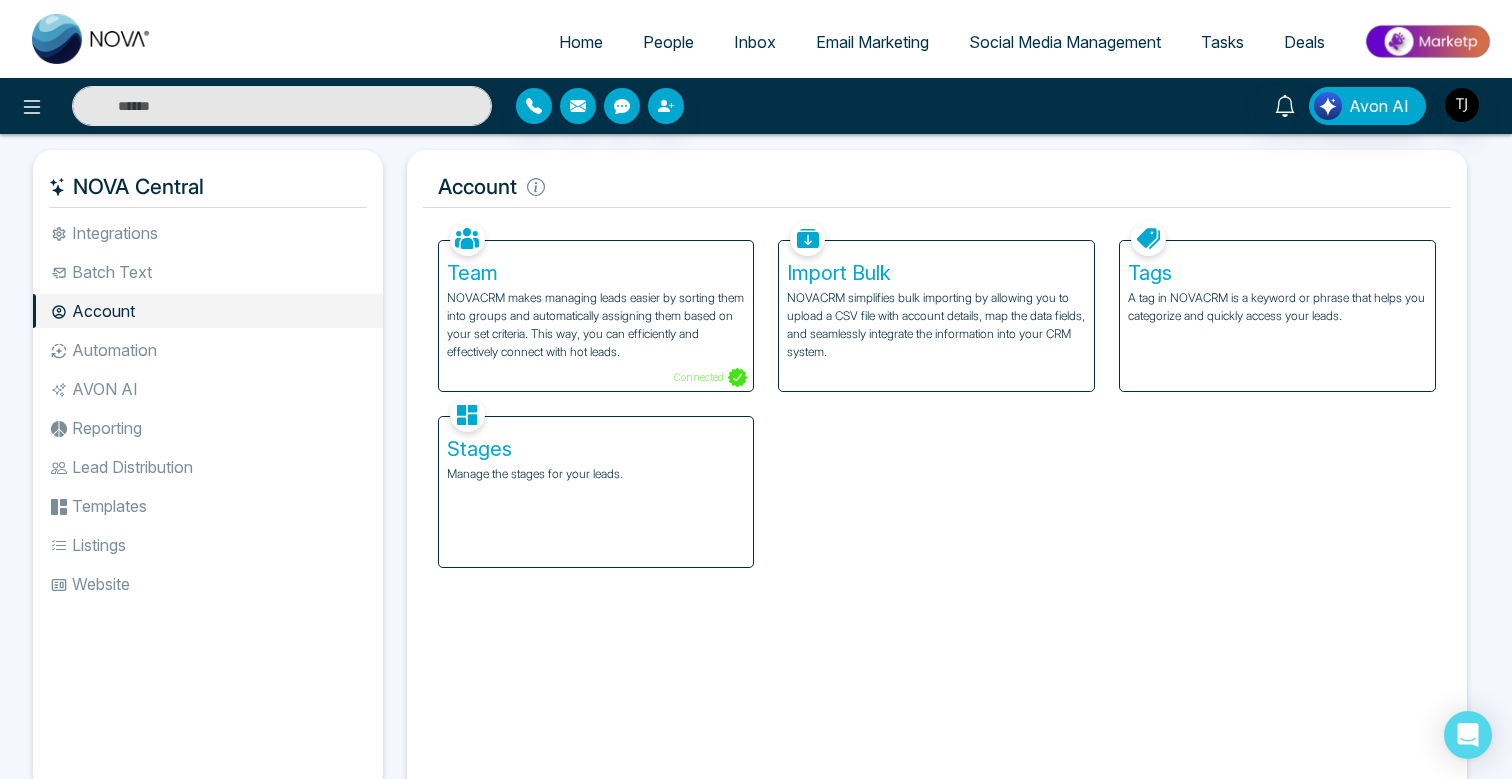 click on "Tags A tag in NOVACRM is a keyword or phrase that helps you categorize and quickly access your leads." at bounding box center (1277, 316) 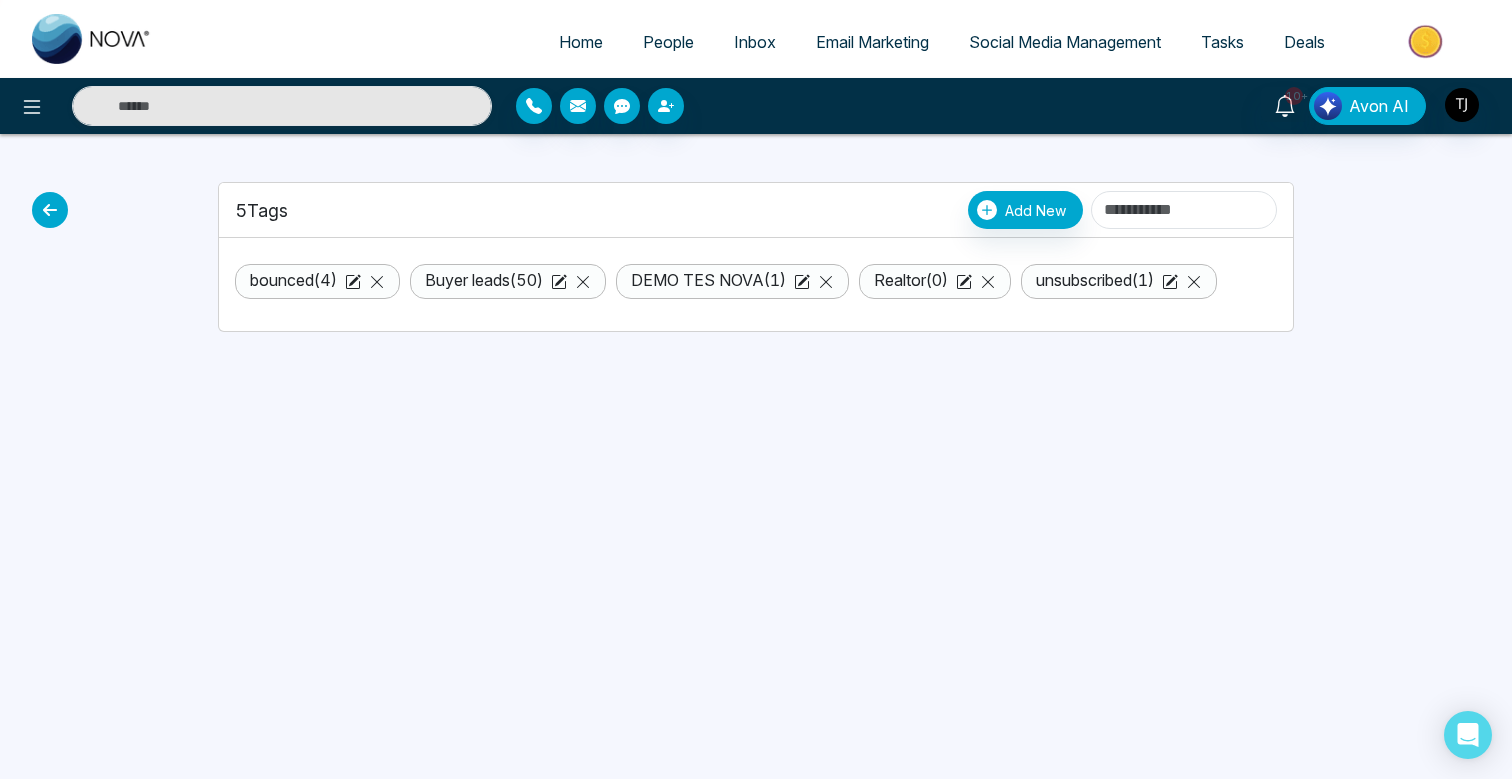 click on "People" at bounding box center (668, 42) 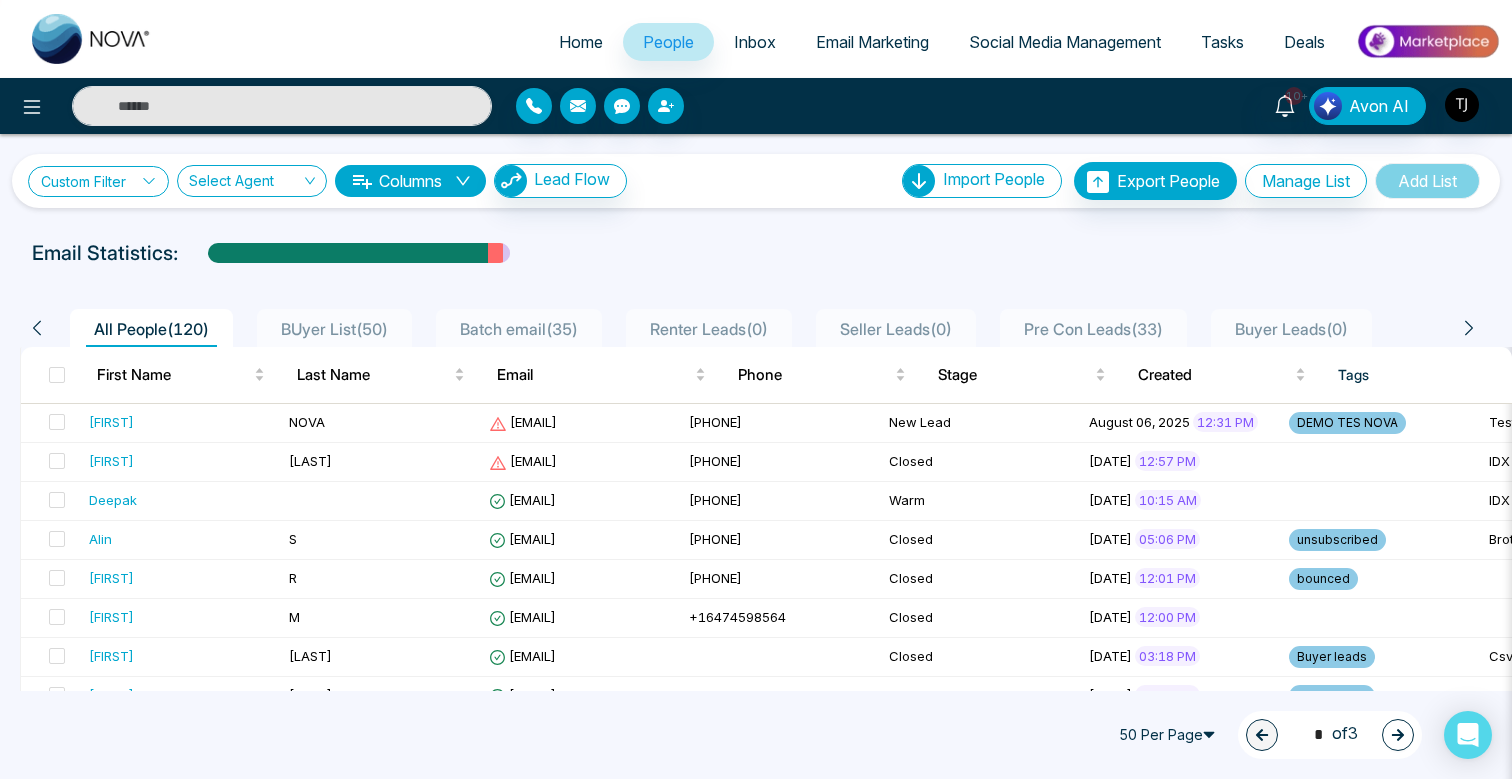 click on "Custom Filter" at bounding box center (98, 181) 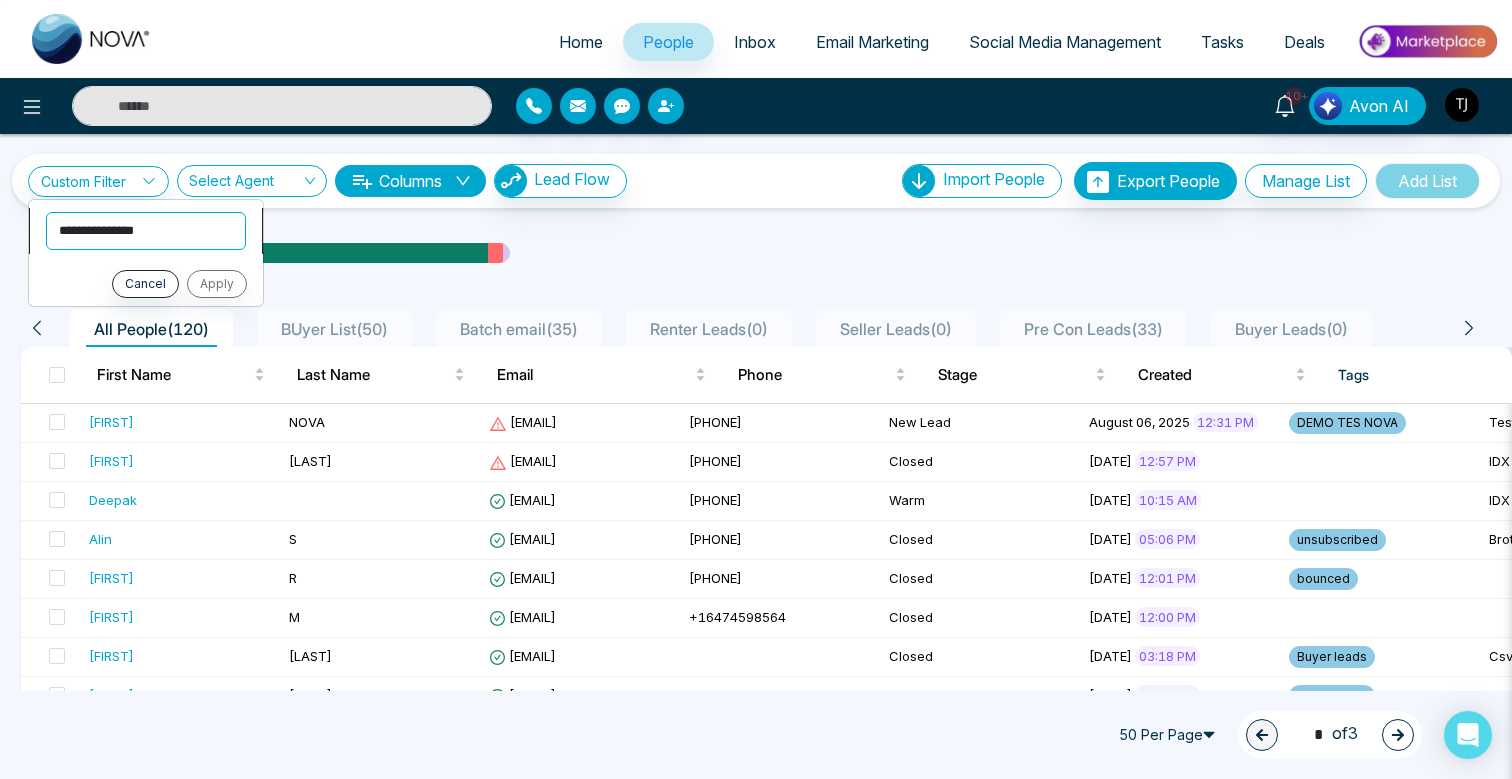 click on "**********" at bounding box center (146, 231) 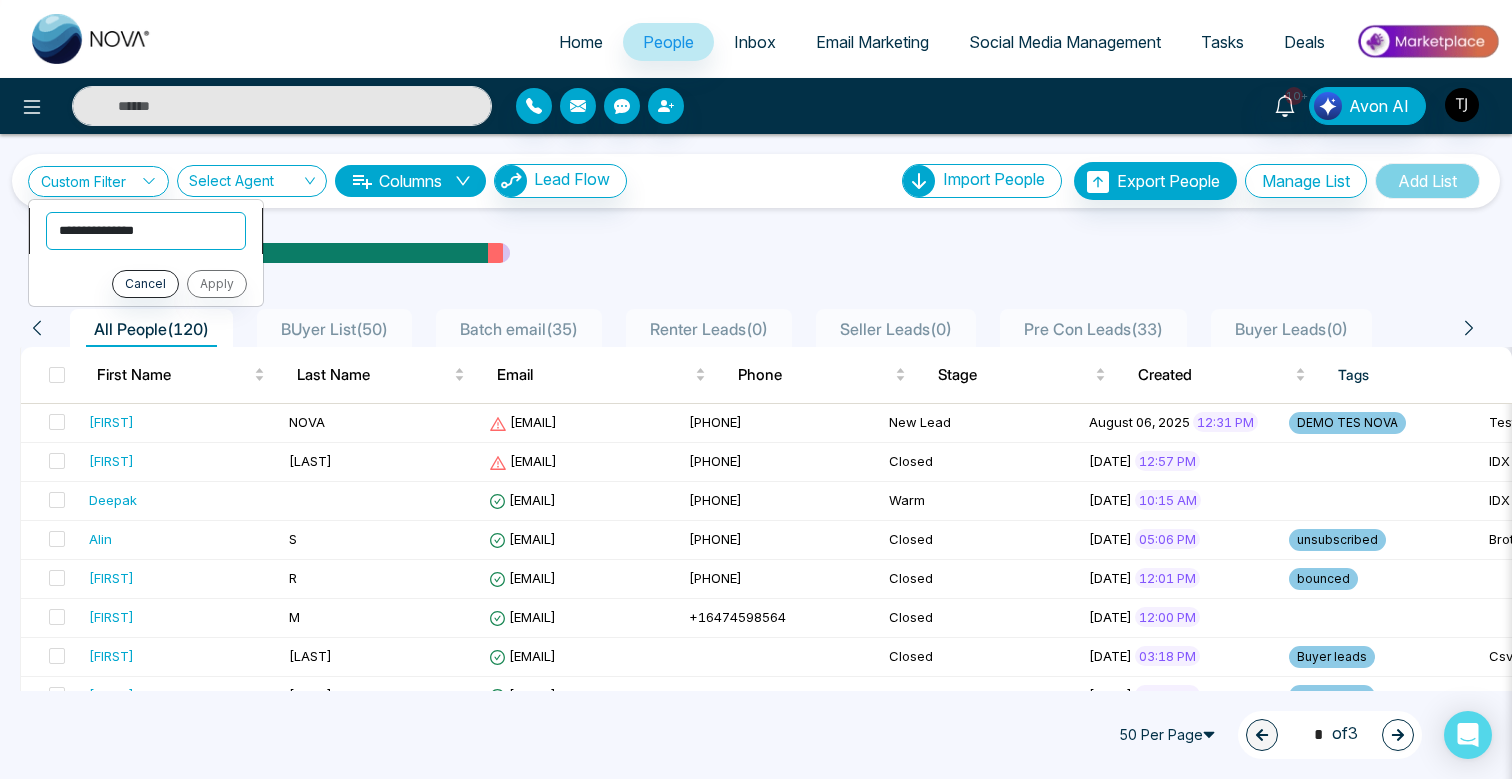 select on "******" 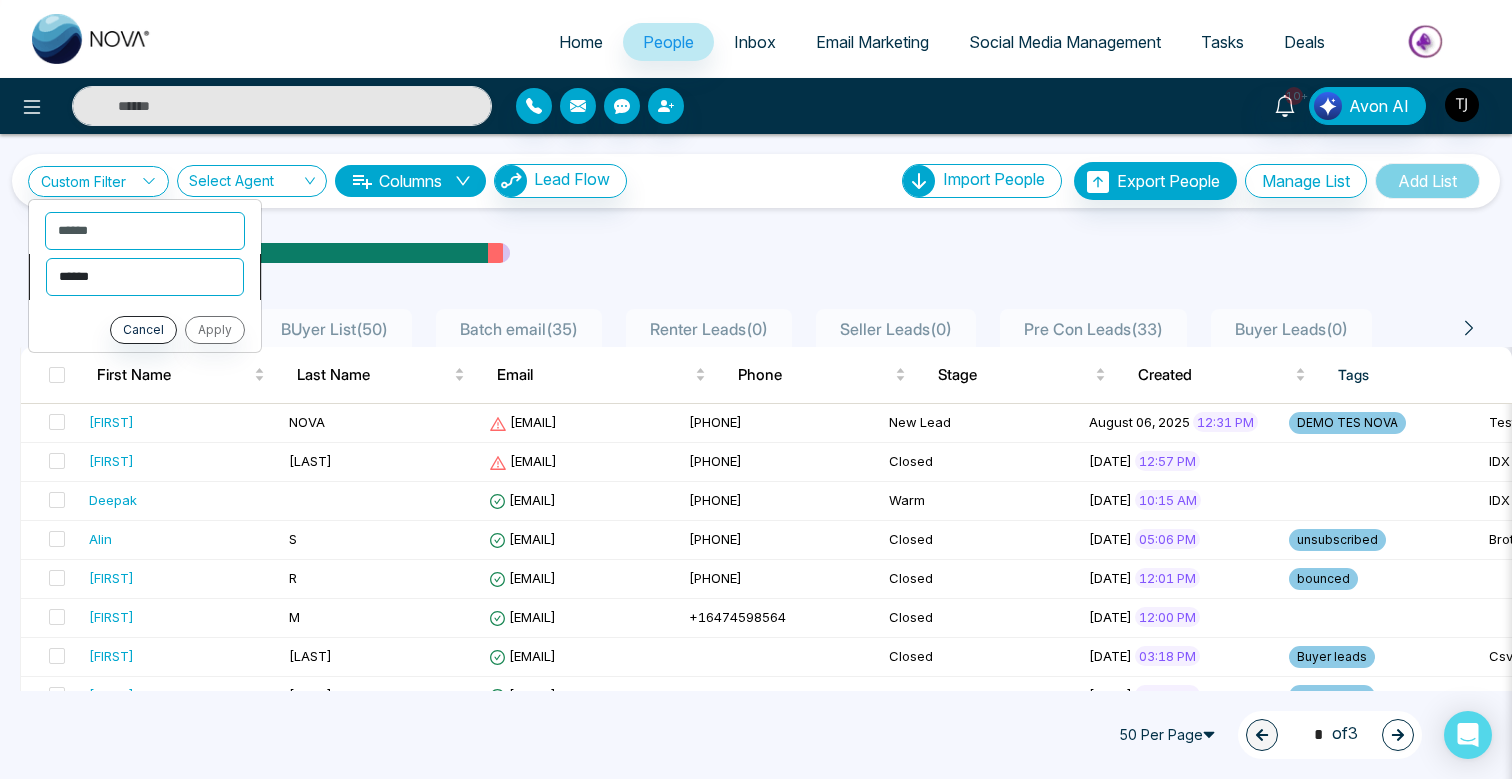 click on "**********" at bounding box center (145, 277) 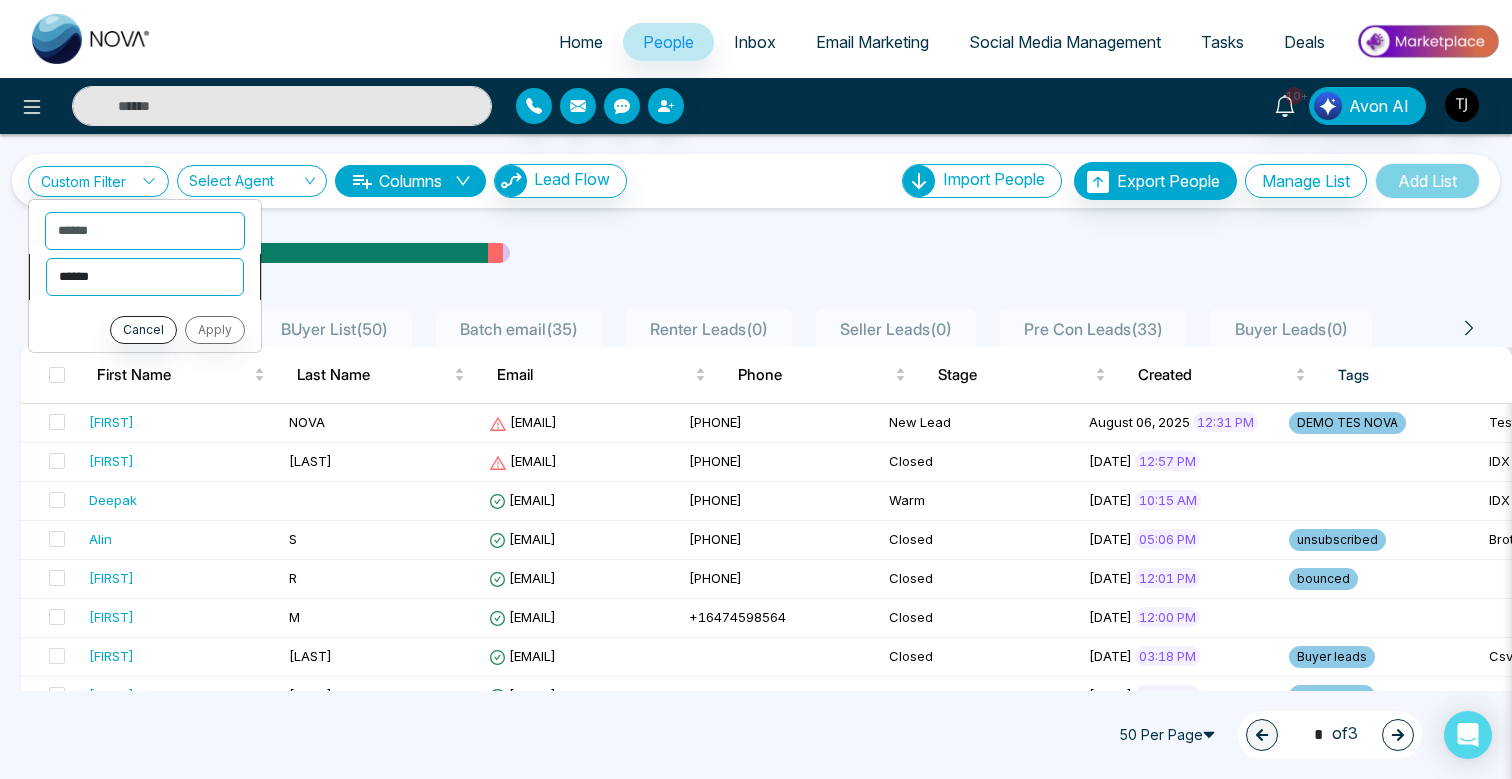 select on "*******" 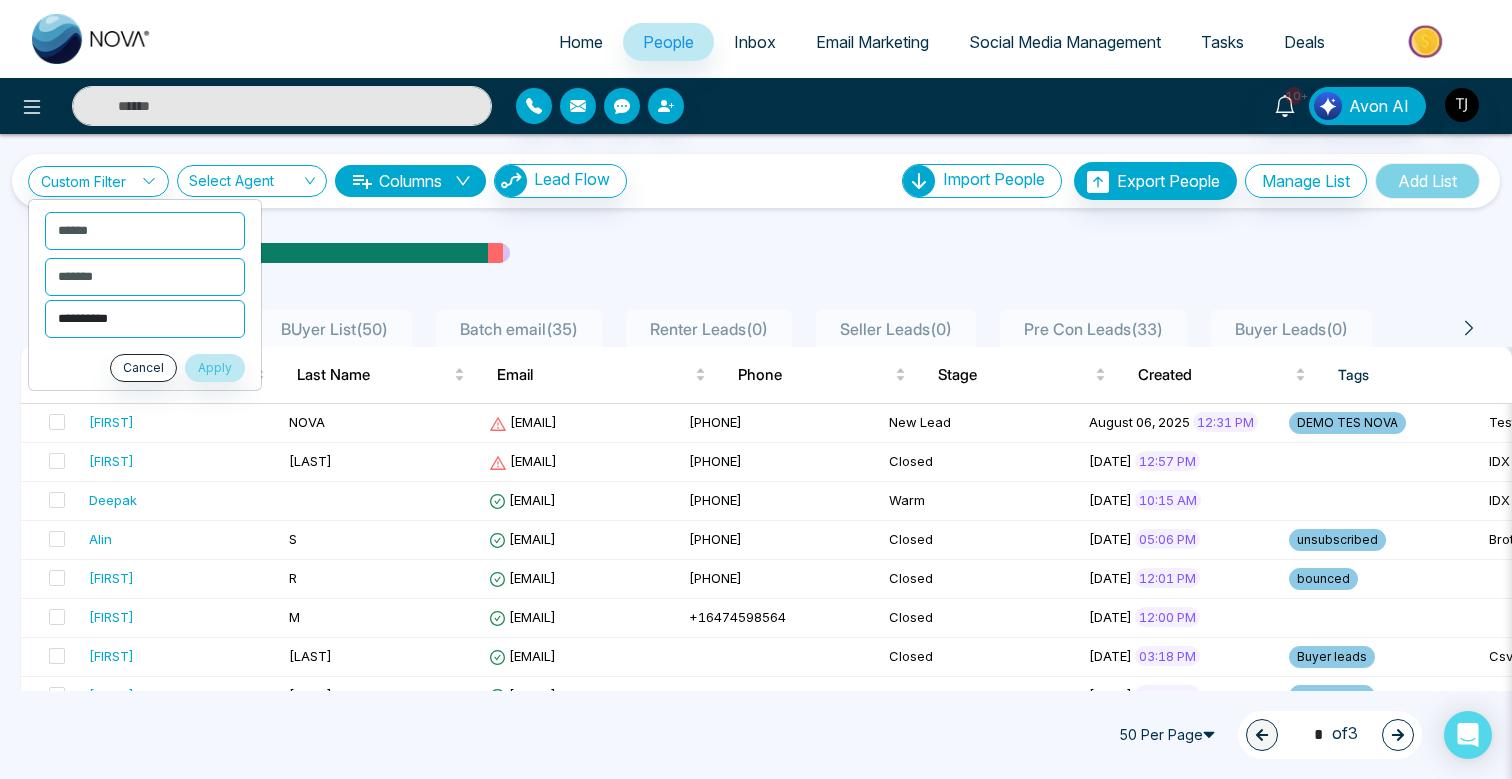 click on "**********" at bounding box center (145, 319) 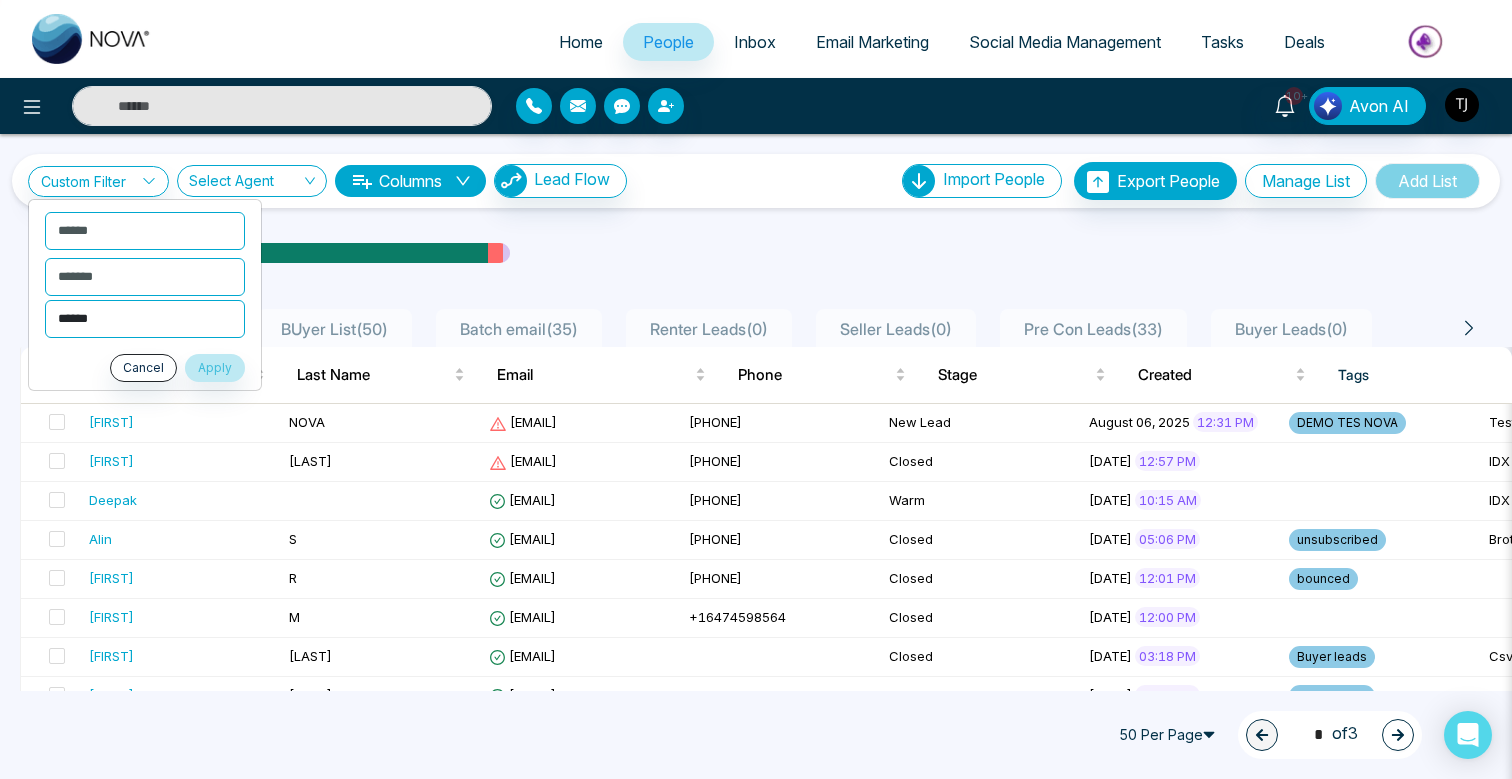 select on "**********" 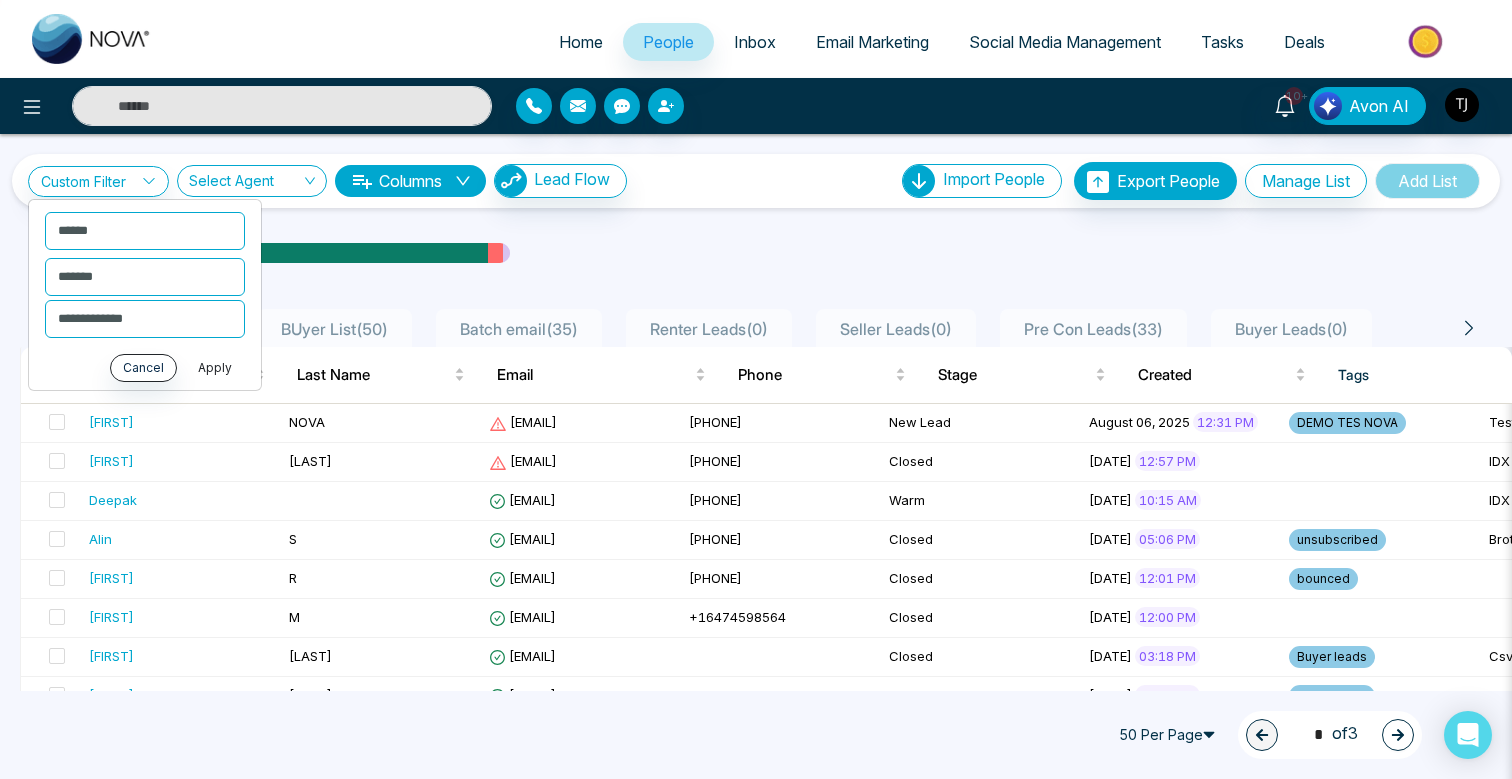 click on "Apply" at bounding box center [215, 368] 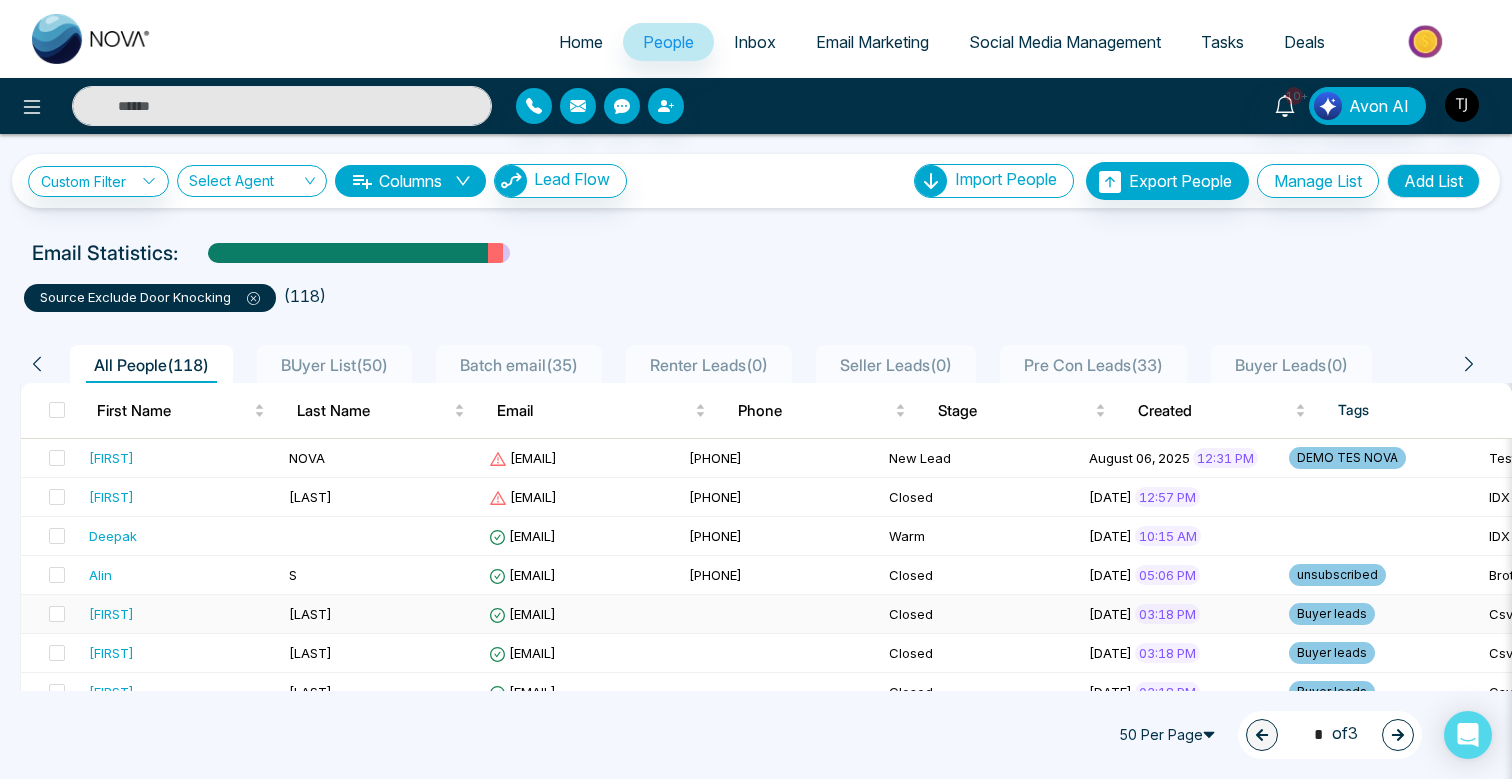 scroll, scrollTop: 0, scrollLeft: 397, axis: horizontal 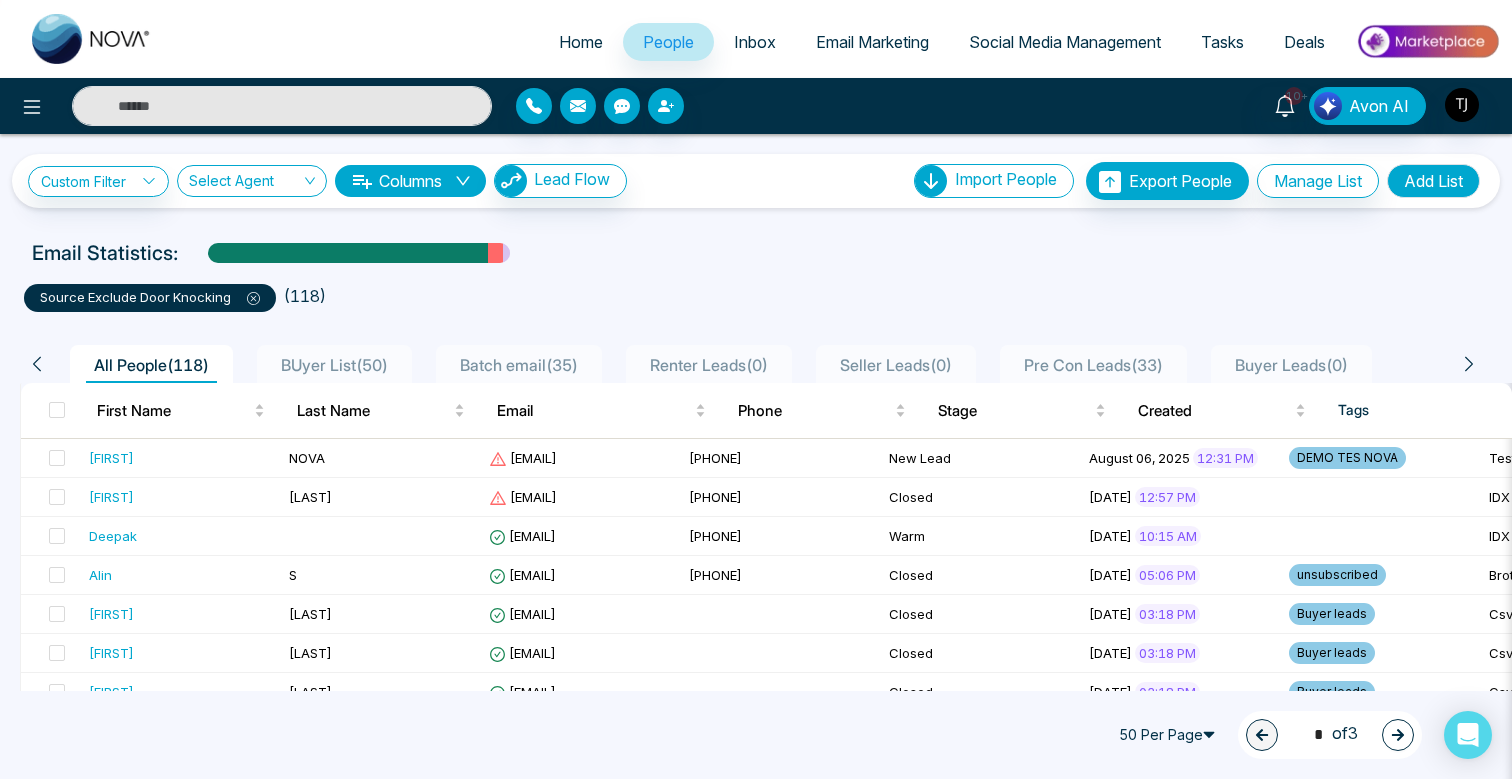 click 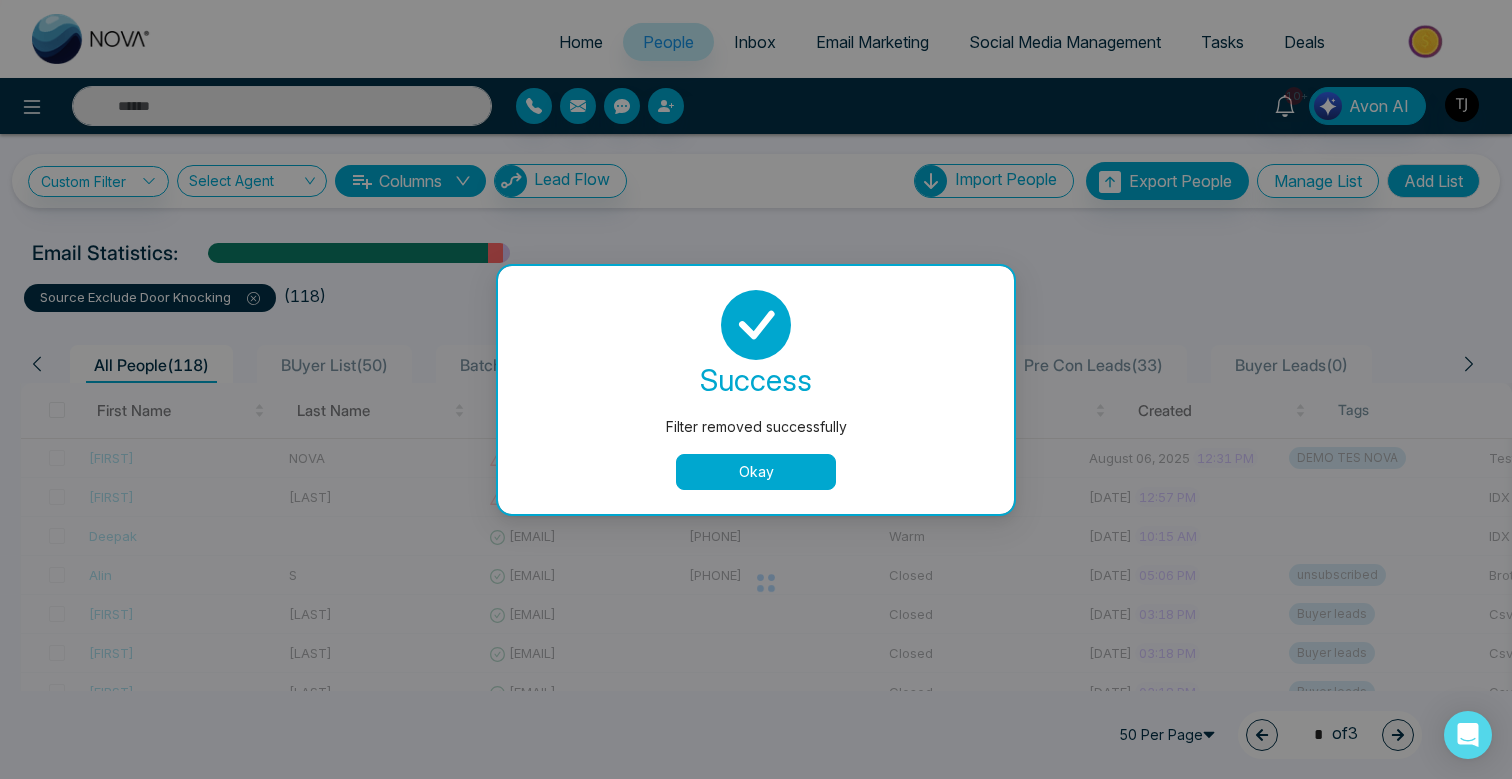 drag, startPoint x: 787, startPoint y: 462, endPoint x: 774, endPoint y: 460, distance: 13.152946 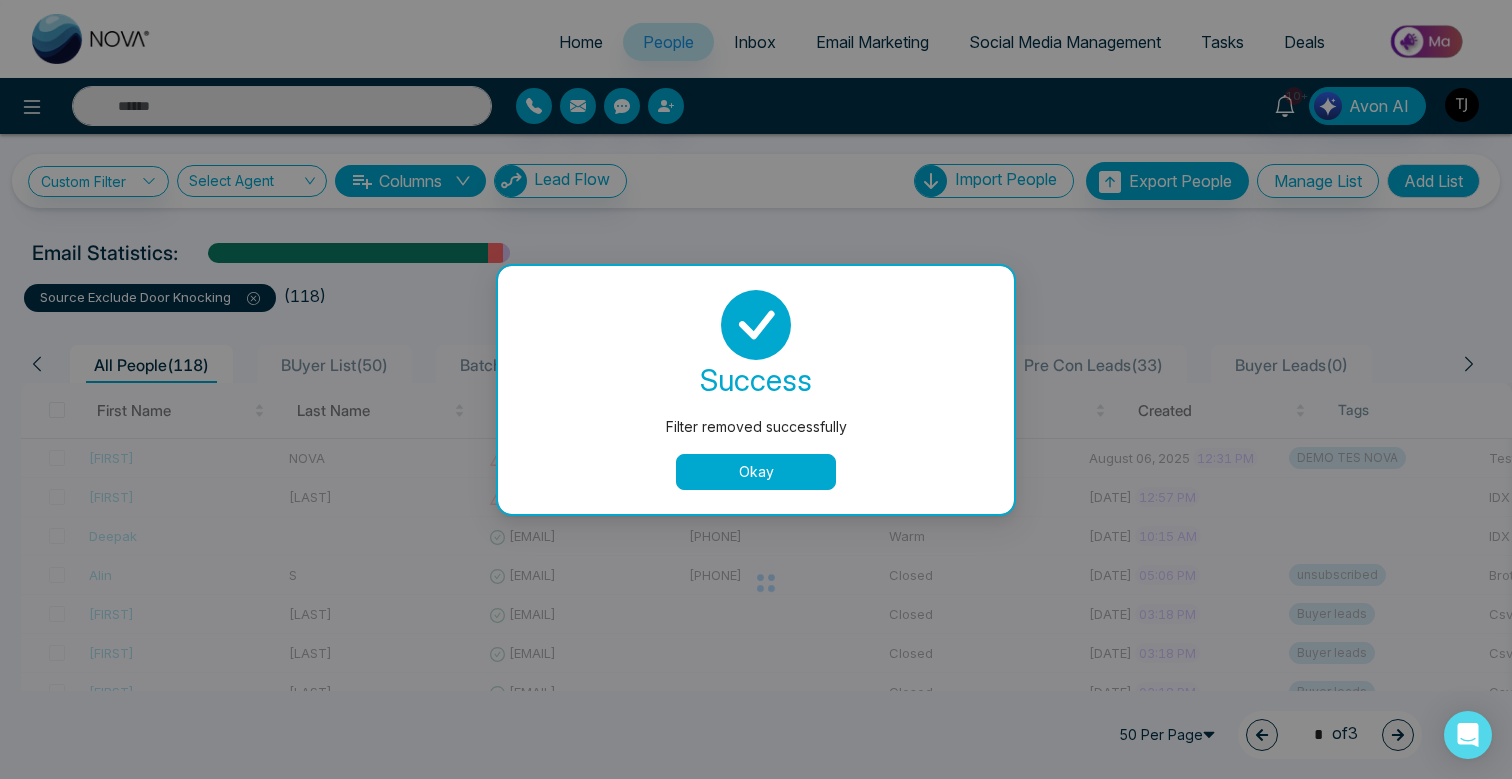 click on "Okay" at bounding box center (756, 472) 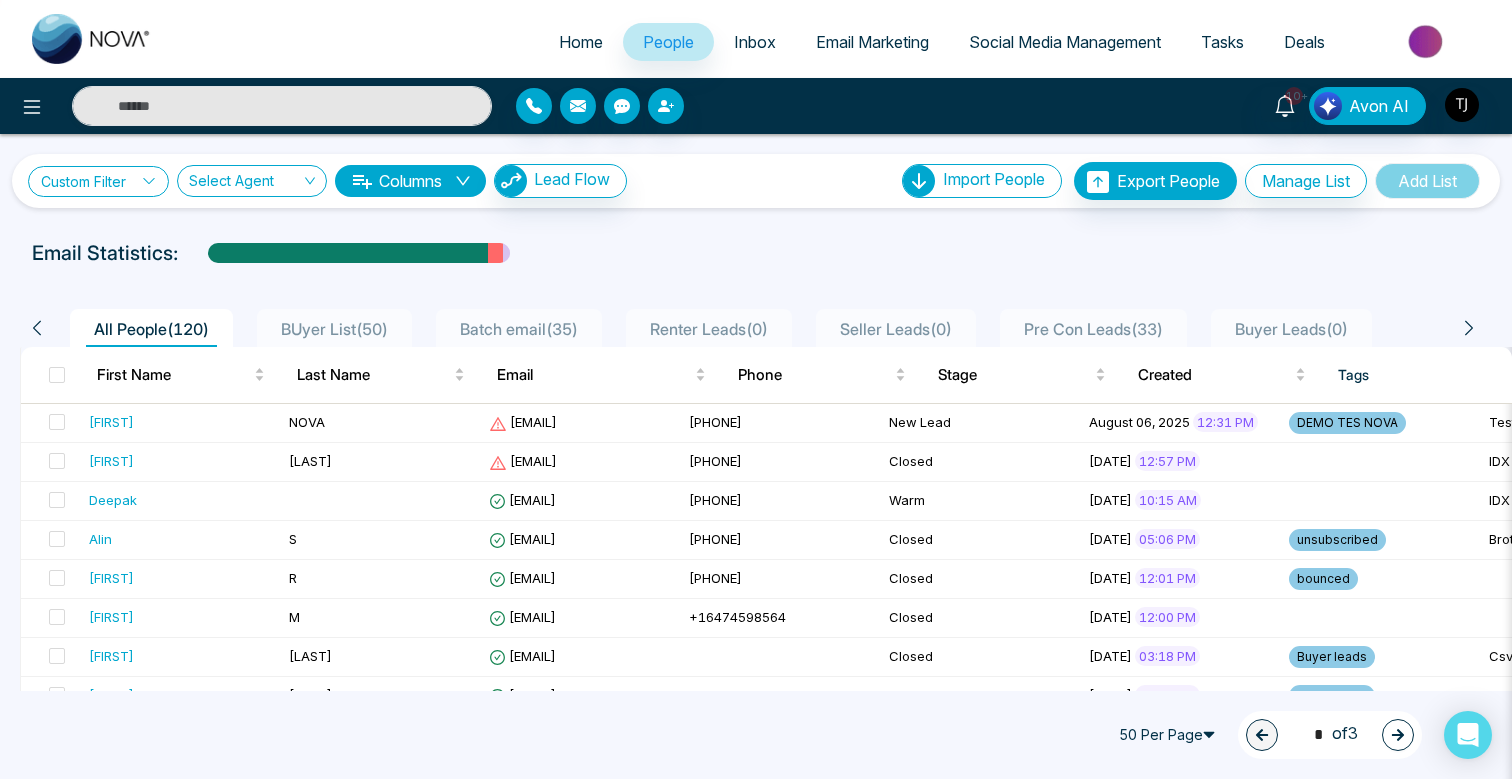 click on "Custom Filter" at bounding box center [98, 181] 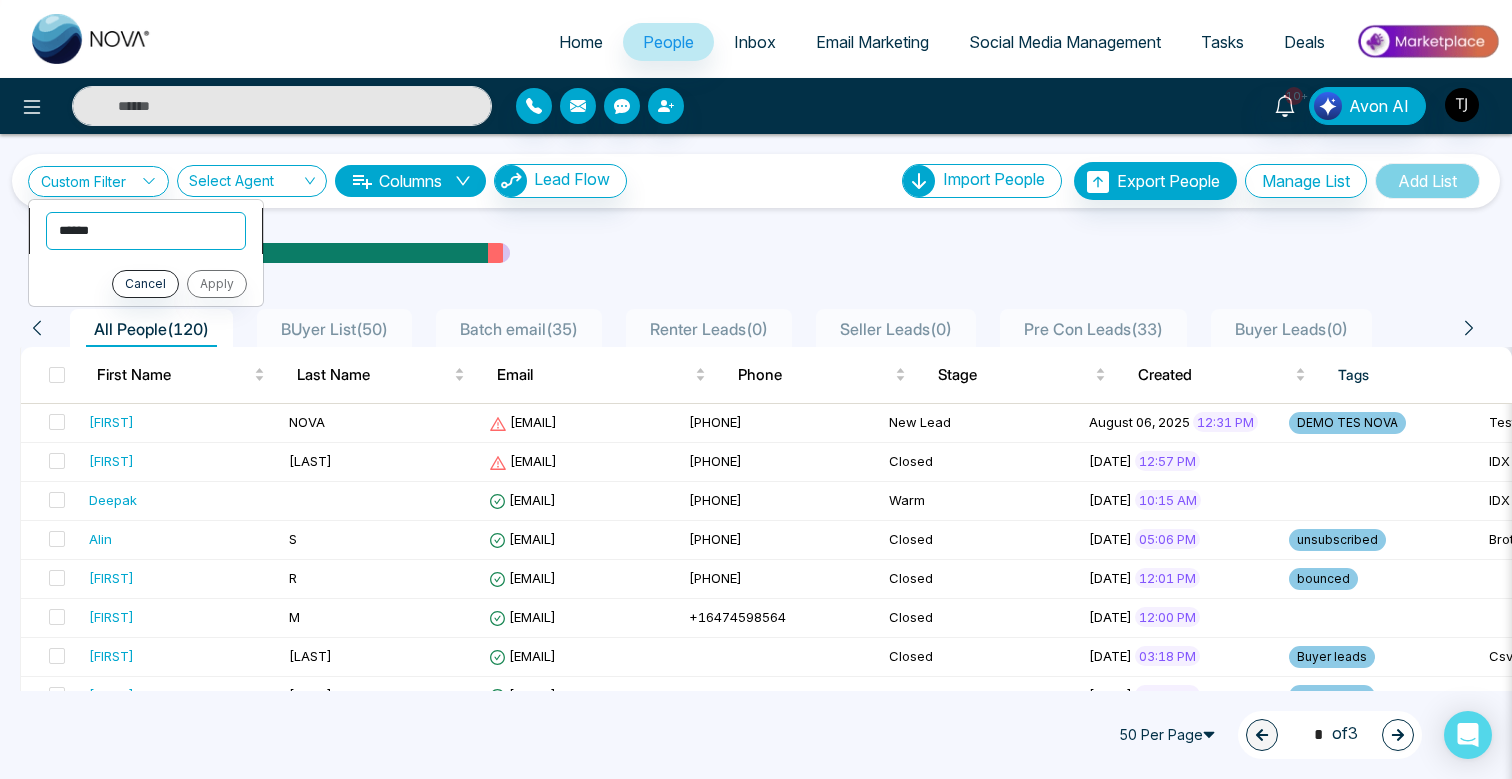 click on "**********" at bounding box center (146, 231) 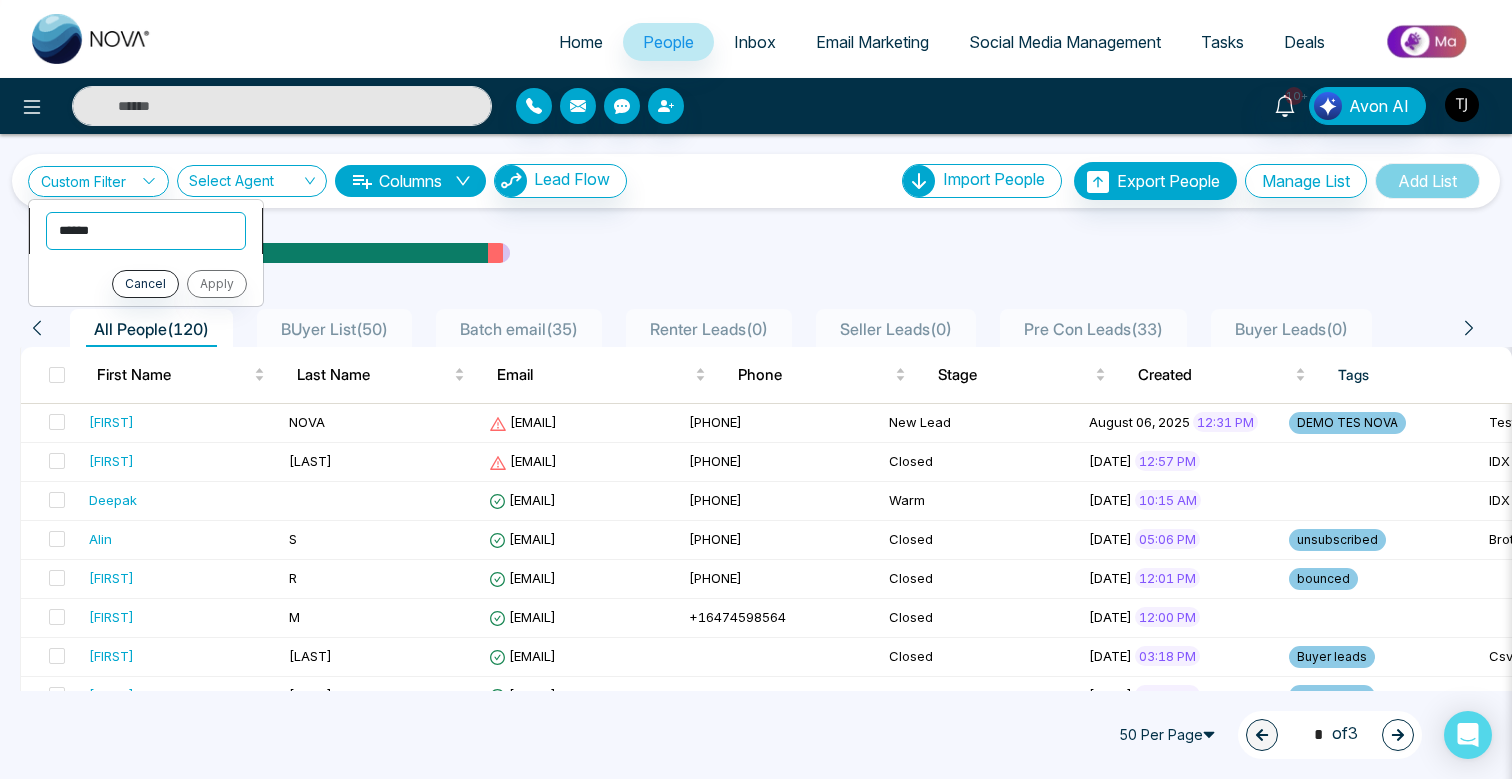 select on "******" 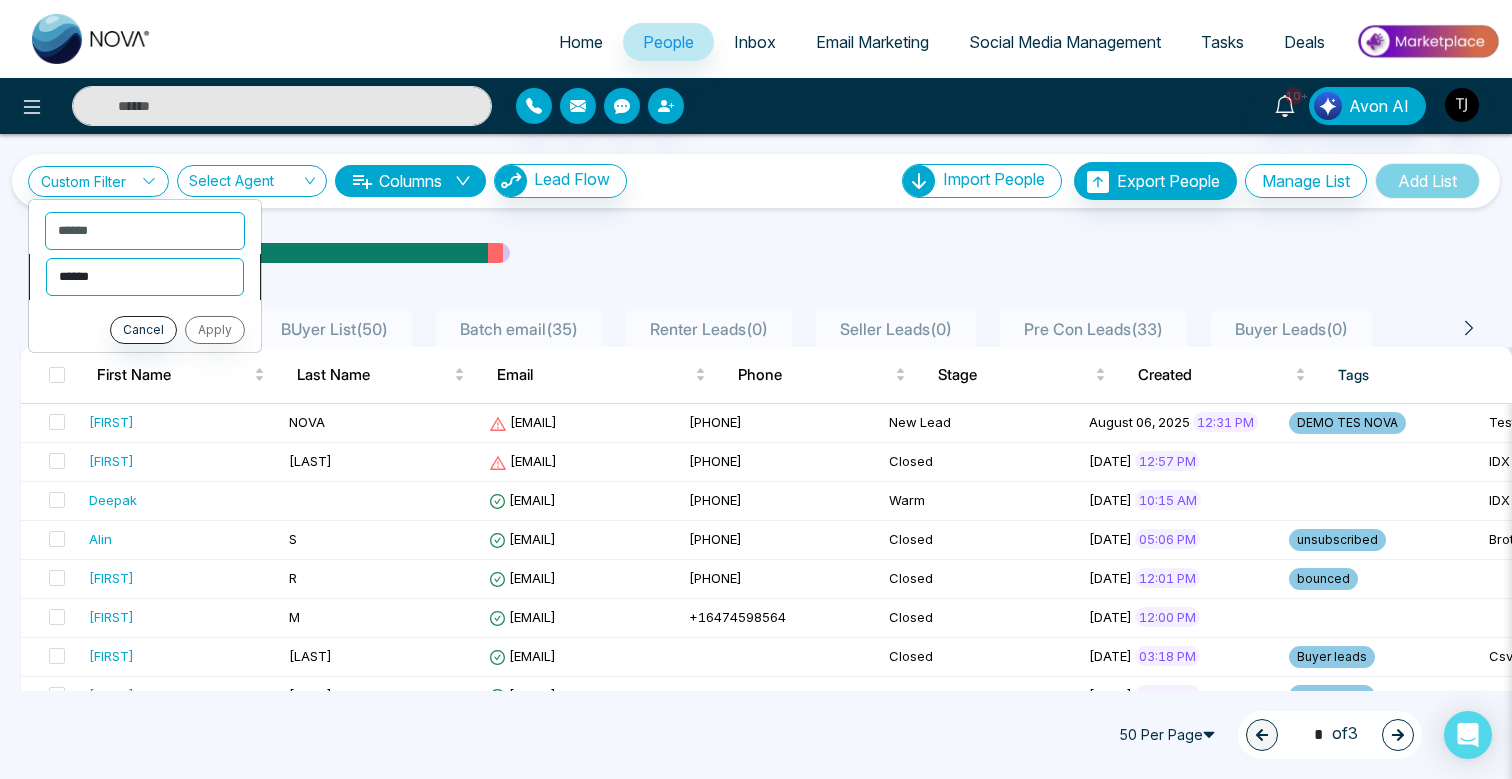 click on "**********" at bounding box center [145, 277] 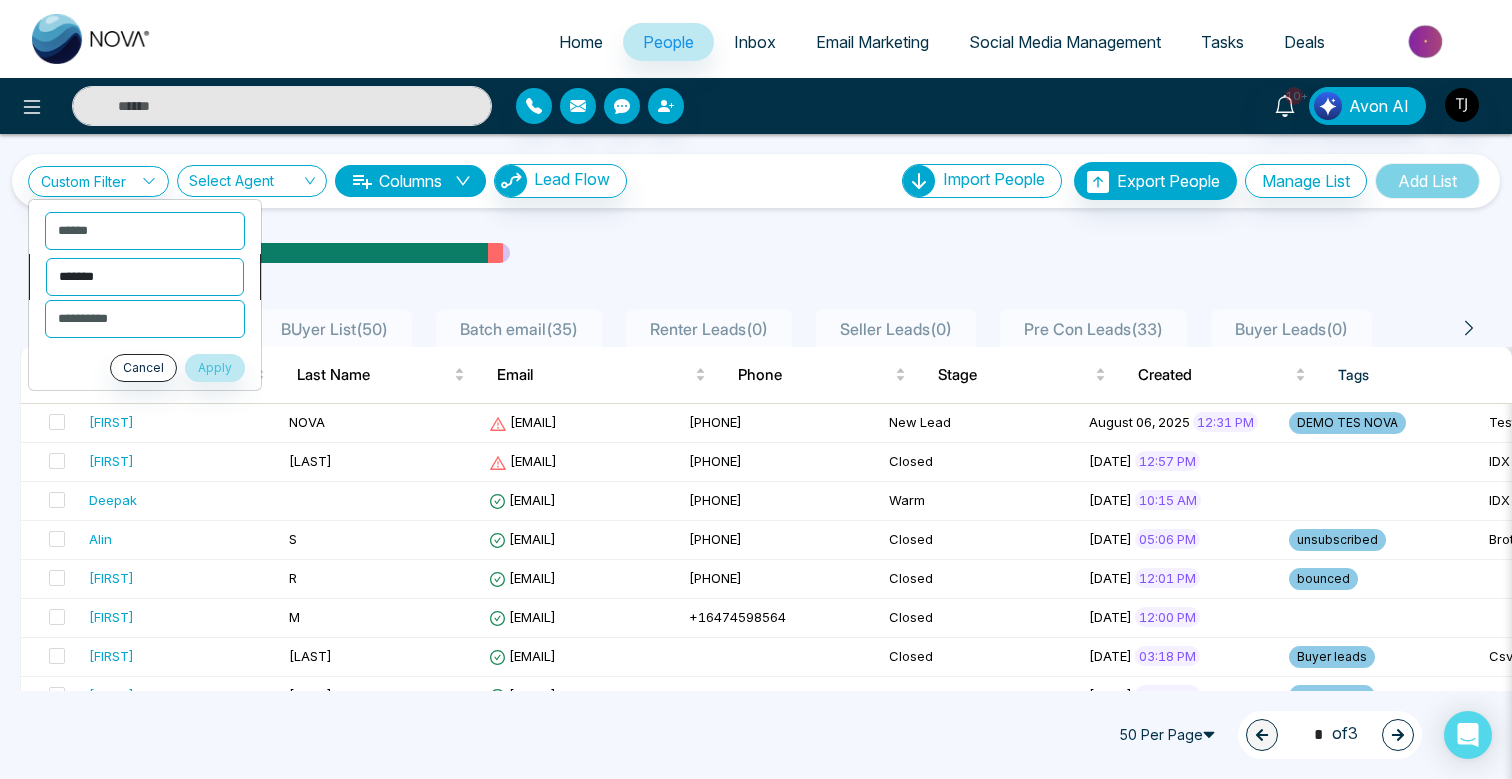 click on "**********" at bounding box center [145, 277] 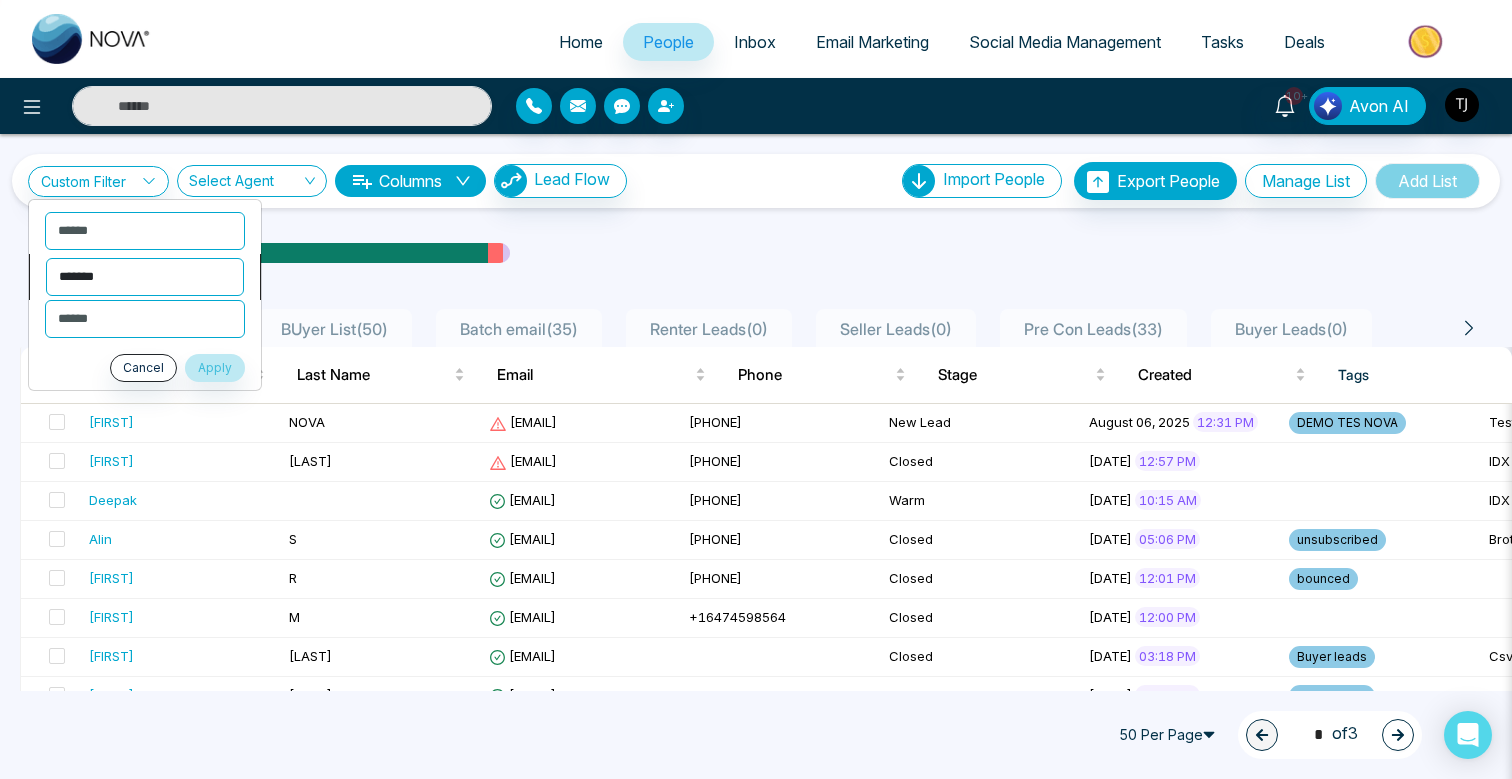 select on "*******" 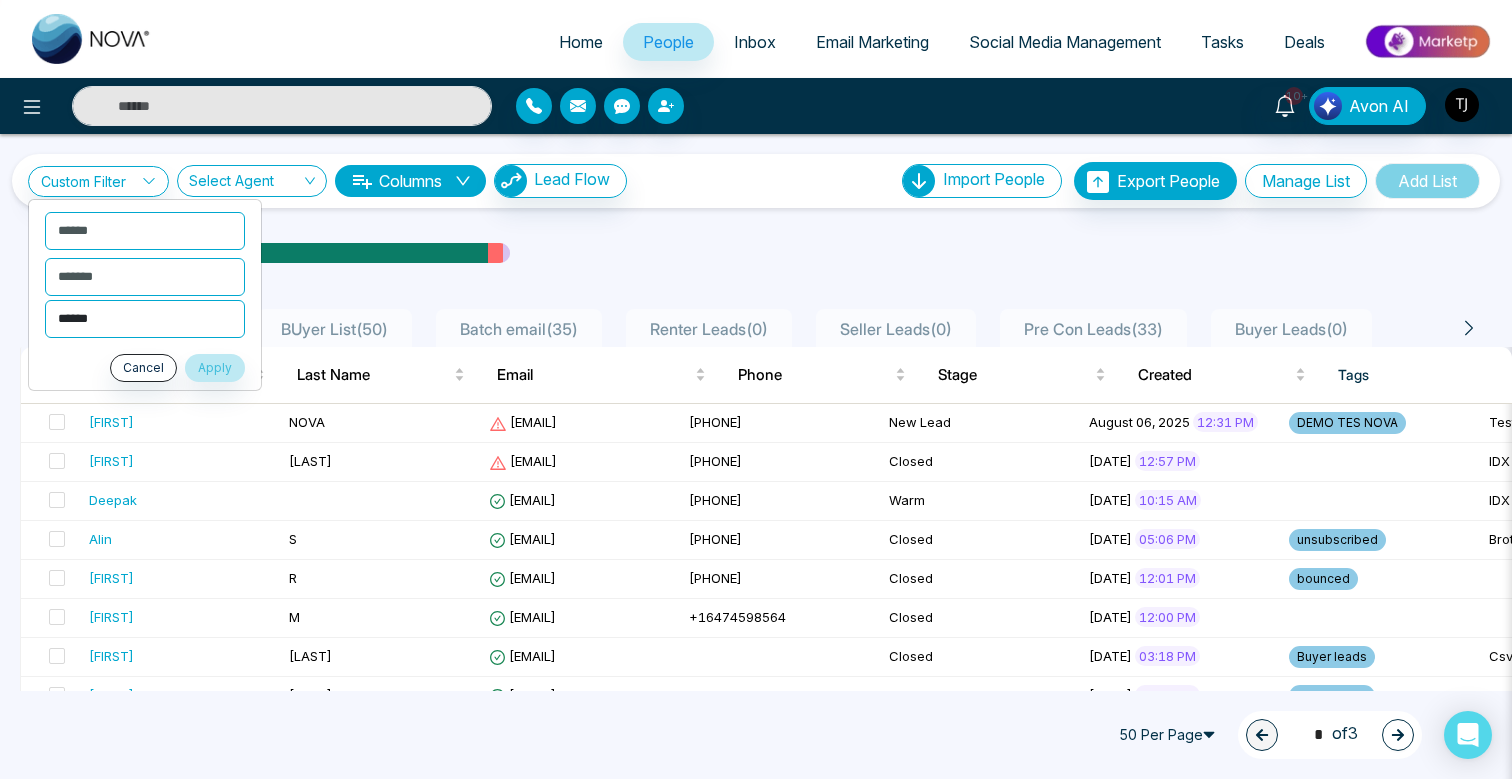 click on "**********" at bounding box center (145, 319) 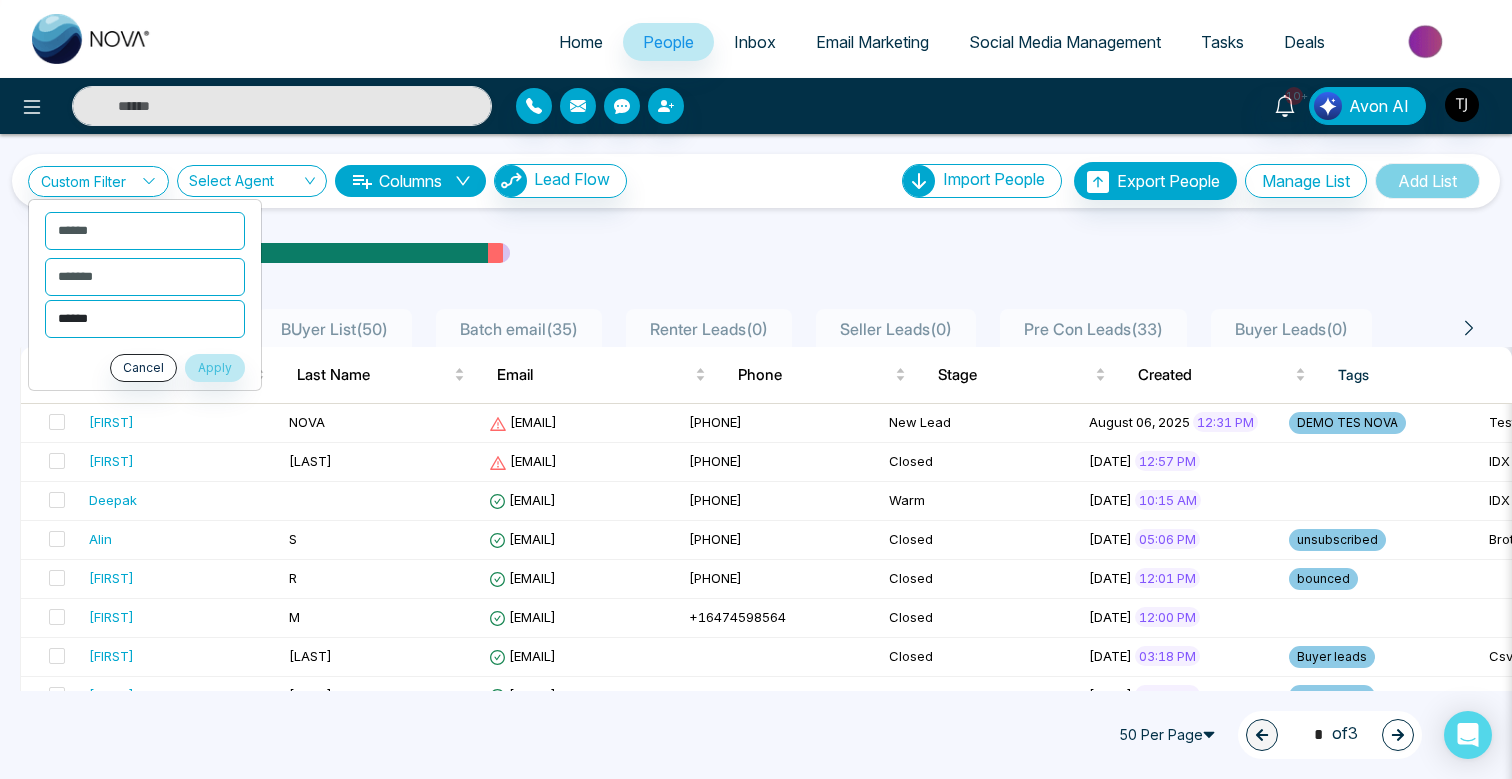 select on "**********" 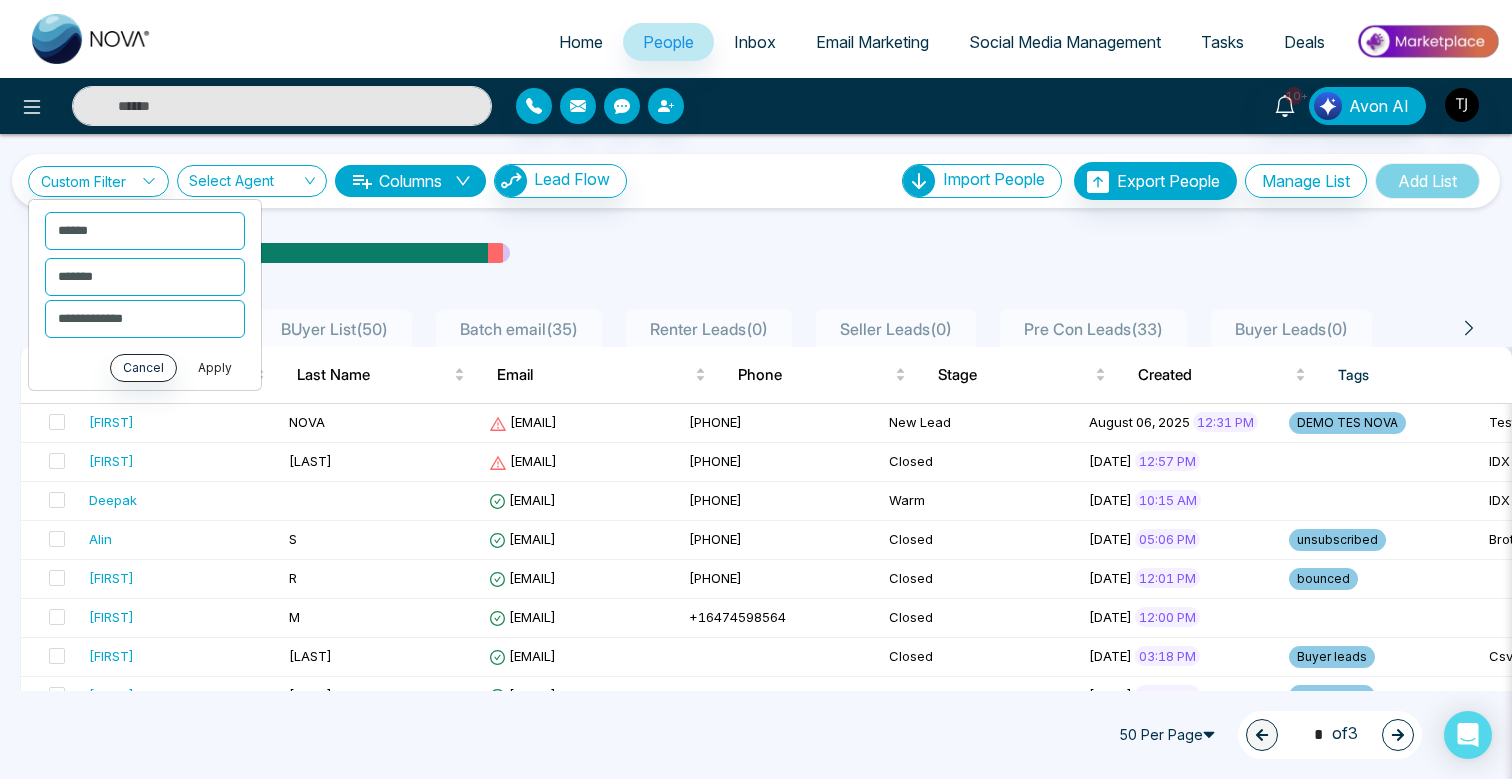 click on "Apply" at bounding box center [215, 368] 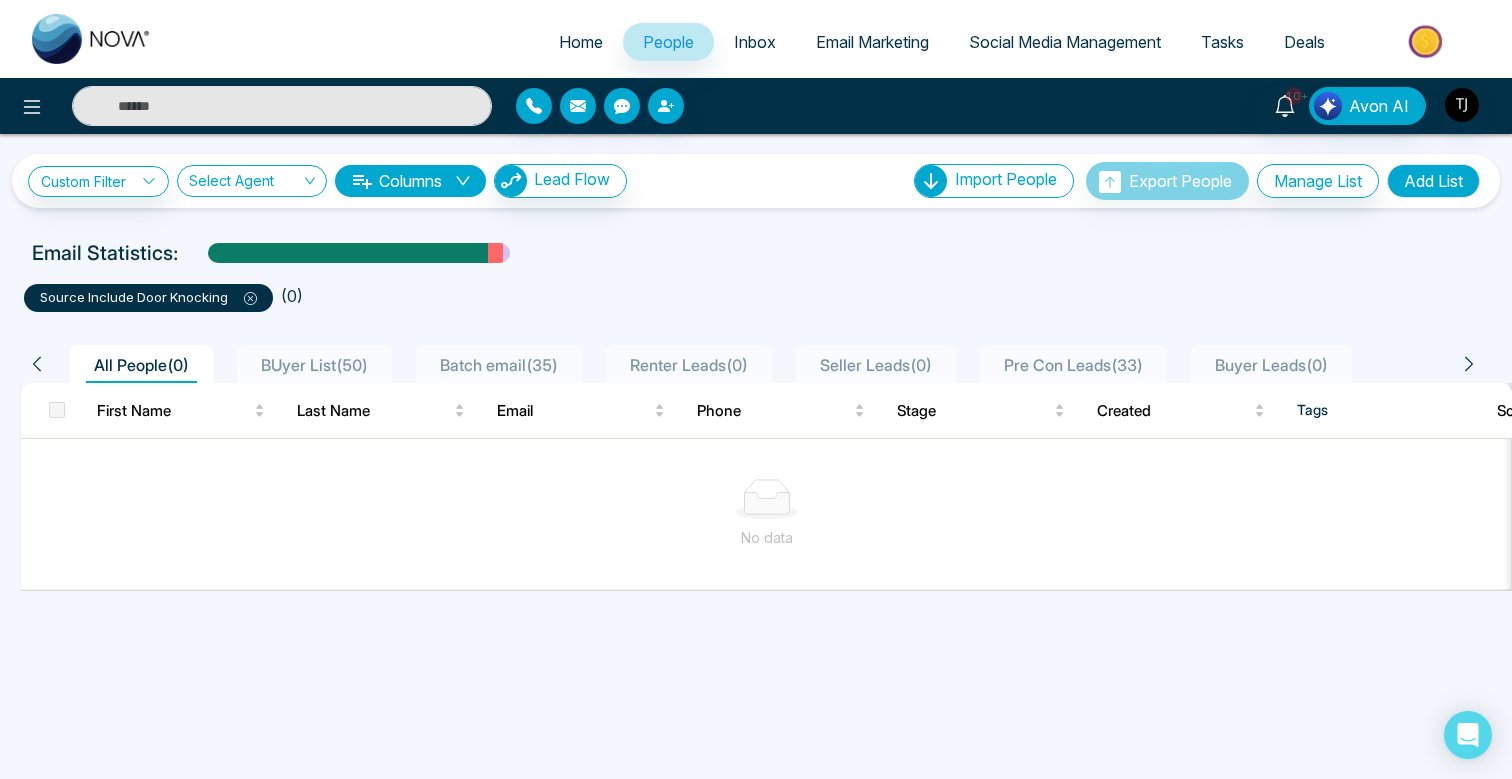 click 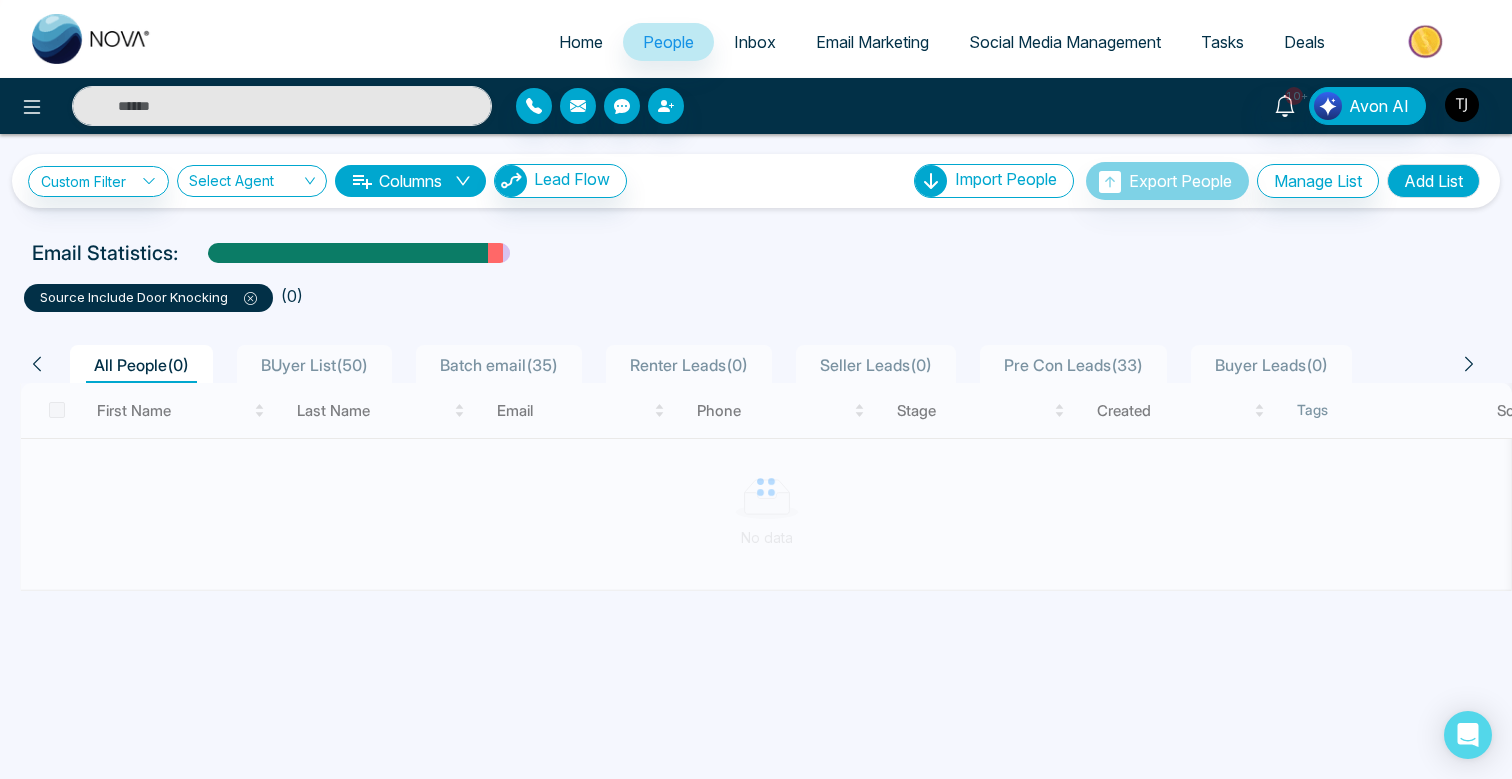 click 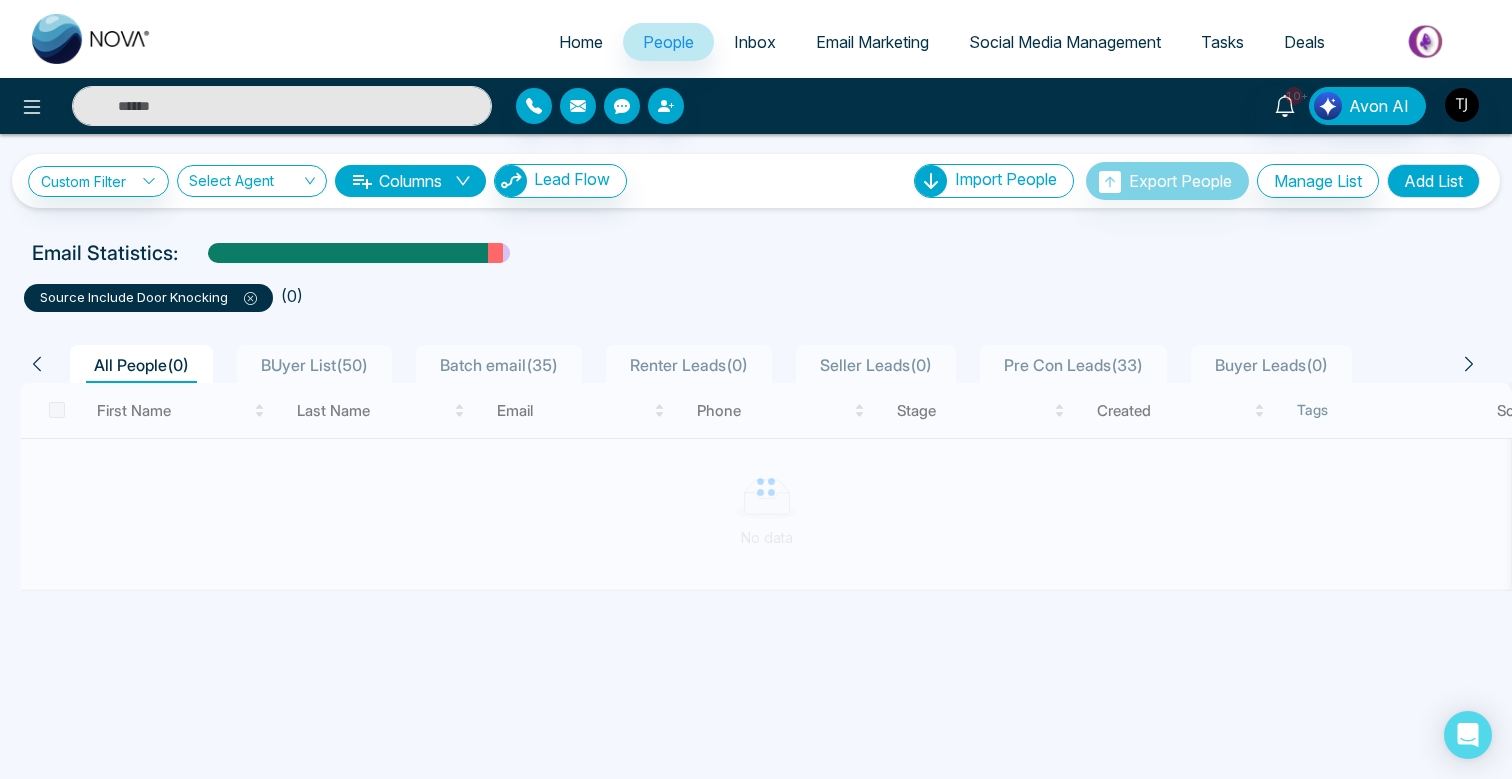 click on "**********" at bounding box center [756, 389] 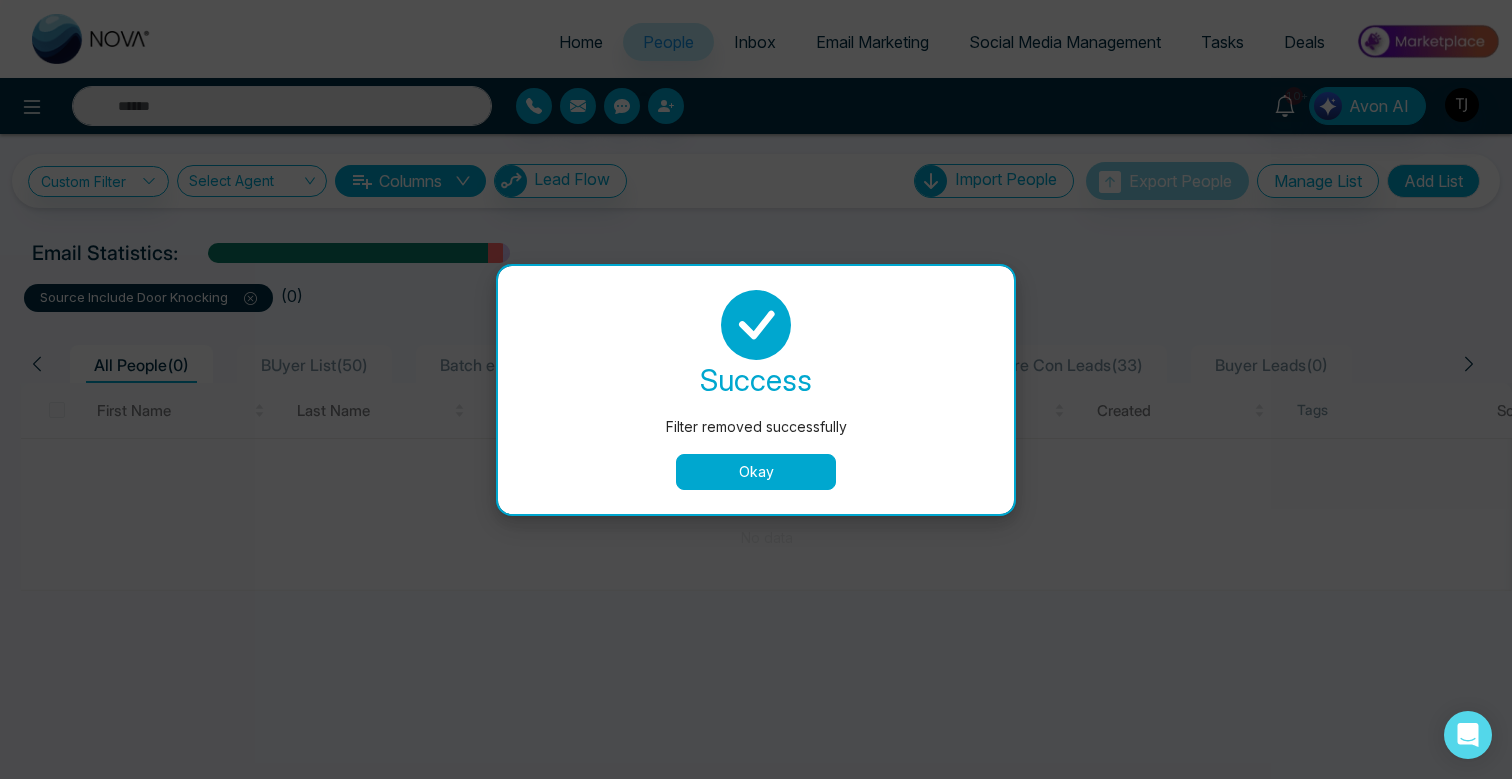 click on "Okay" at bounding box center (756, 472) 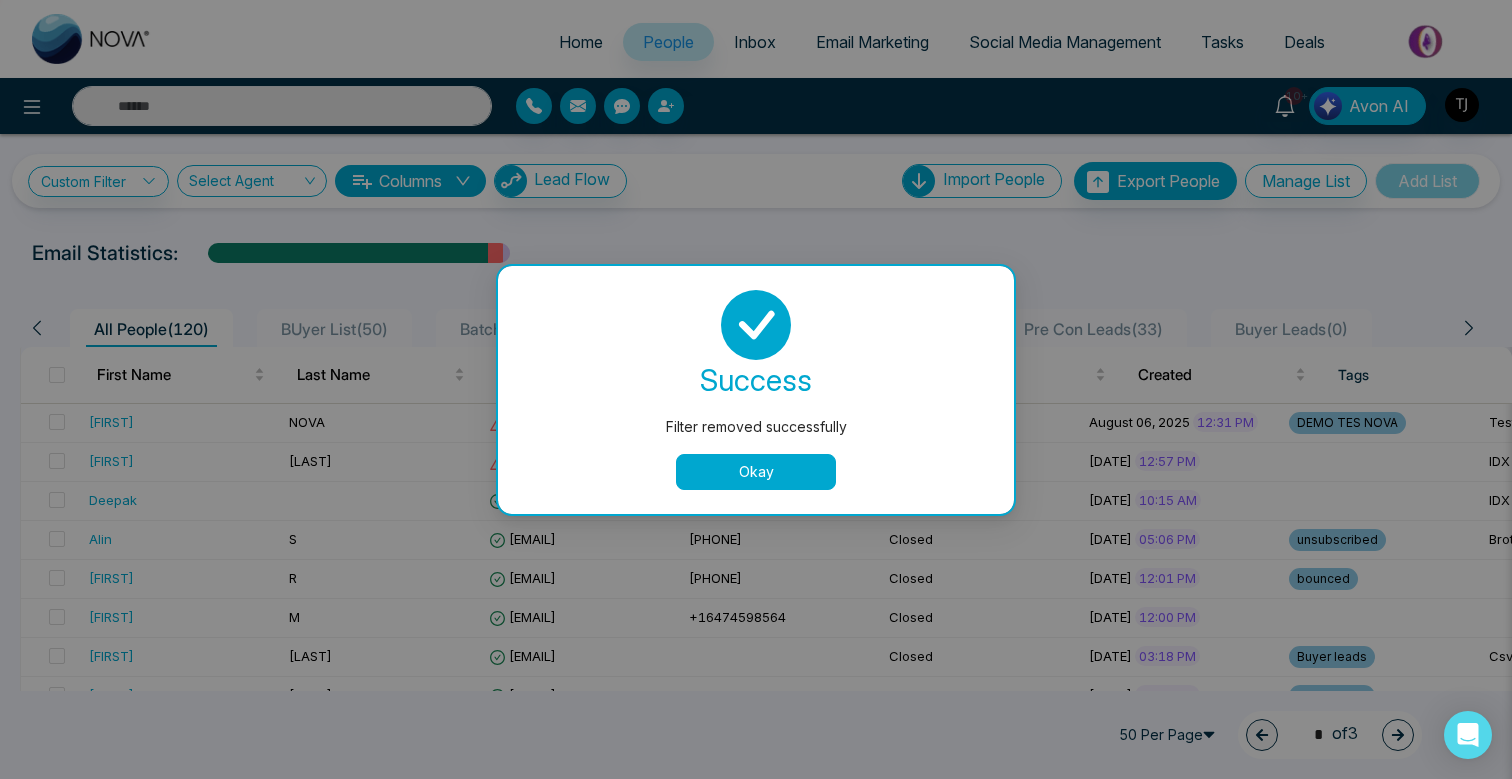 click on "Okay" at bounding box center [756, 472] 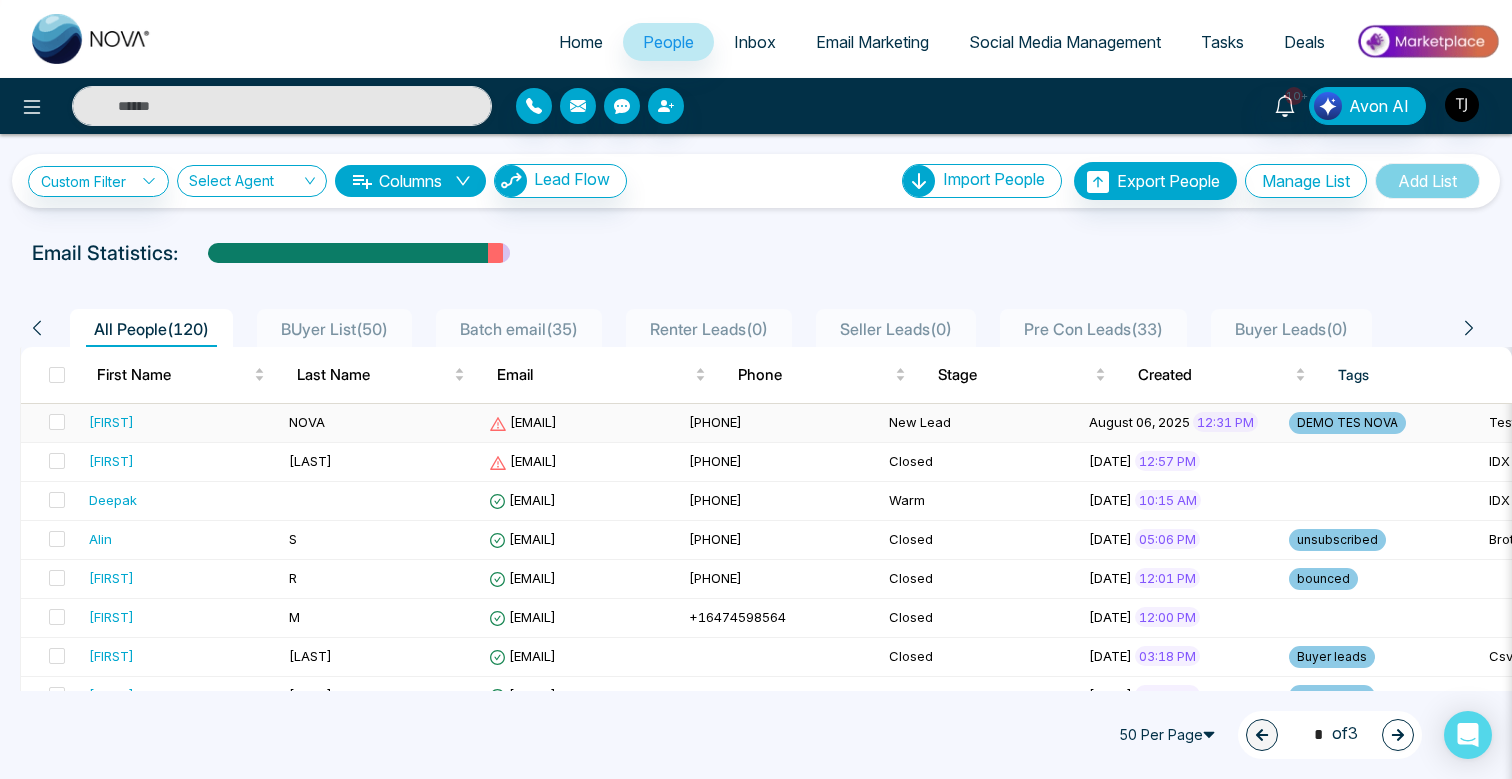 click on "[FIRST]" at bounding box center [181, 422] 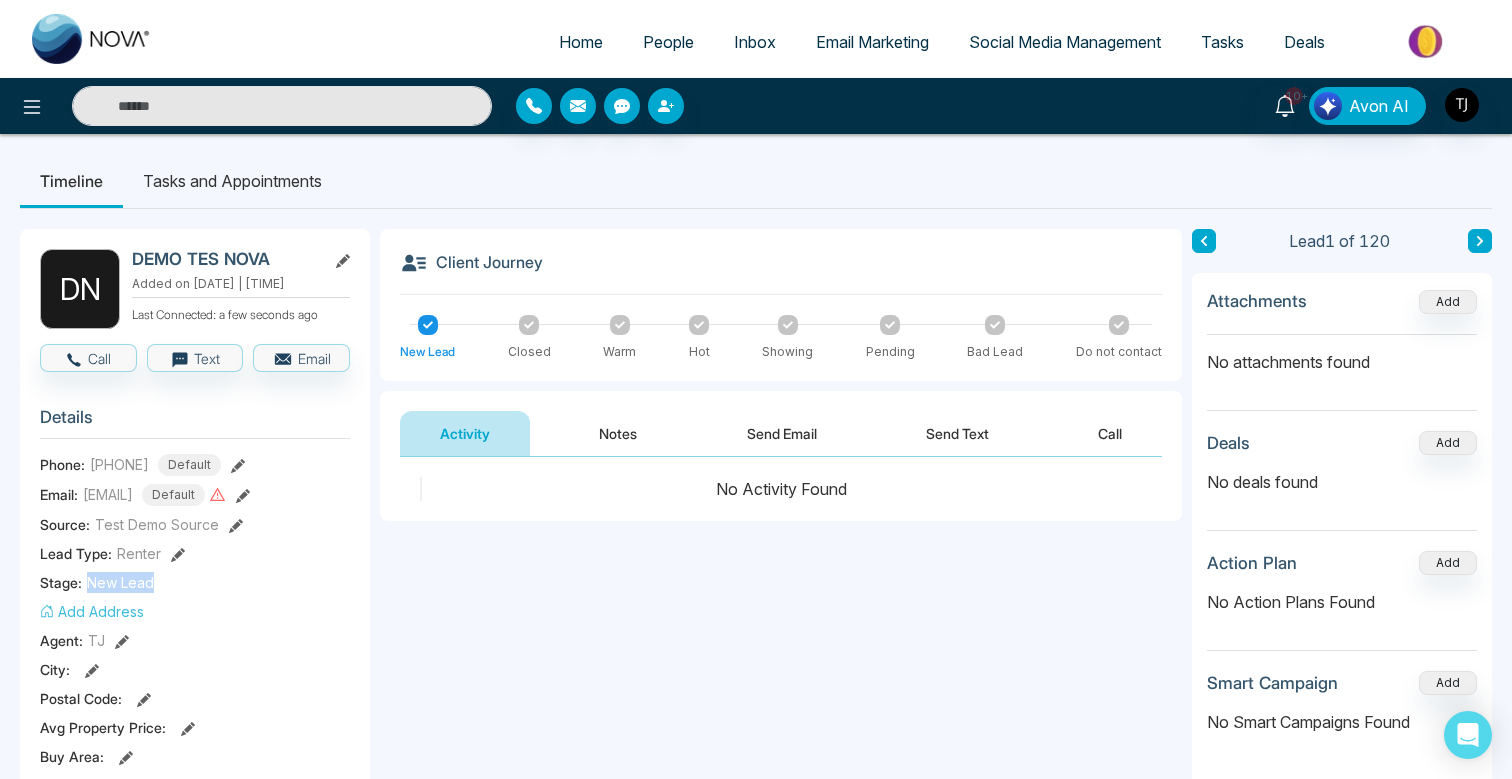 drag, startPoint x: 84, startPoint y: 577, endPoint x: 172, endPoint y: 578, distance: 88.005684 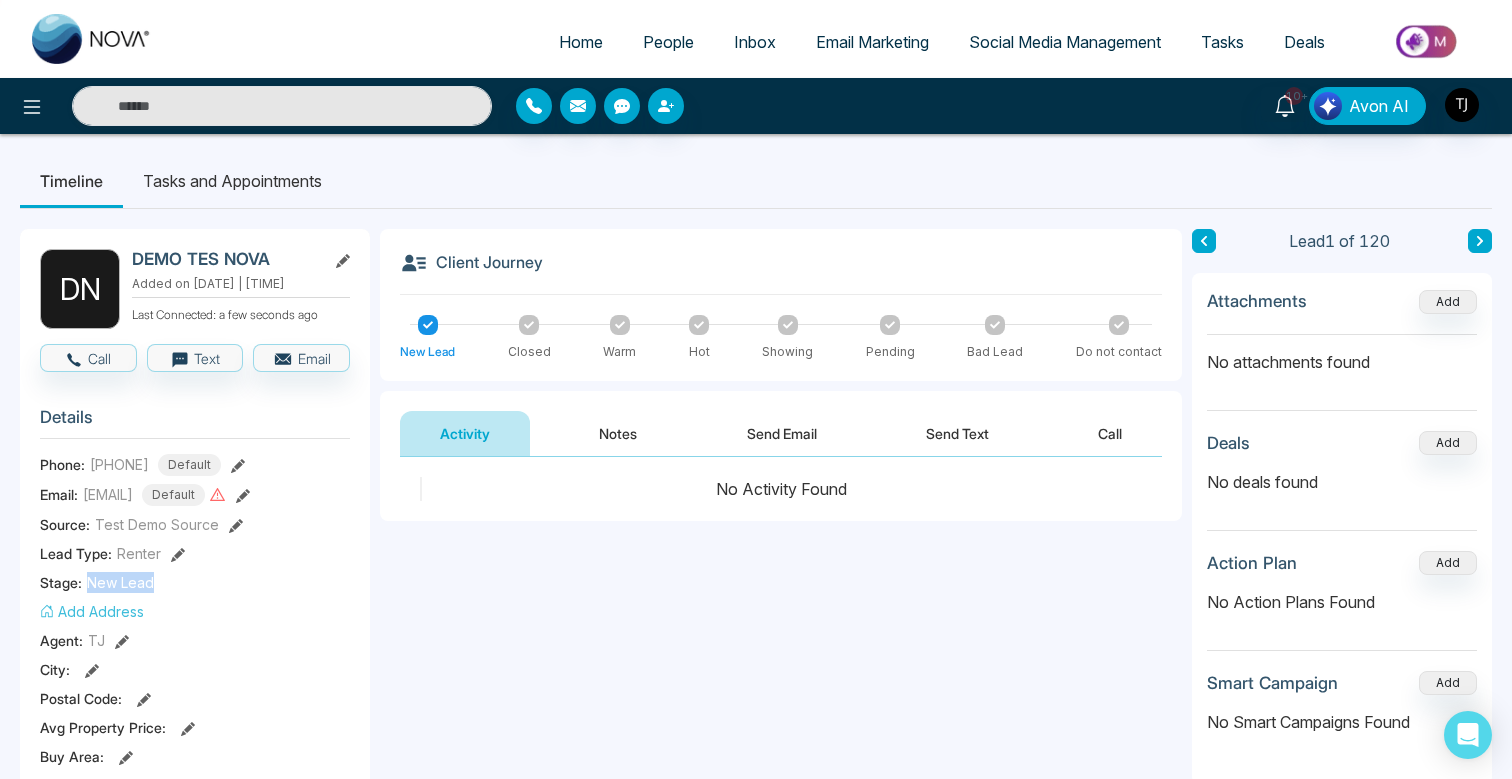 click on "Stage: New Lead" at bounding box center (195, 582) 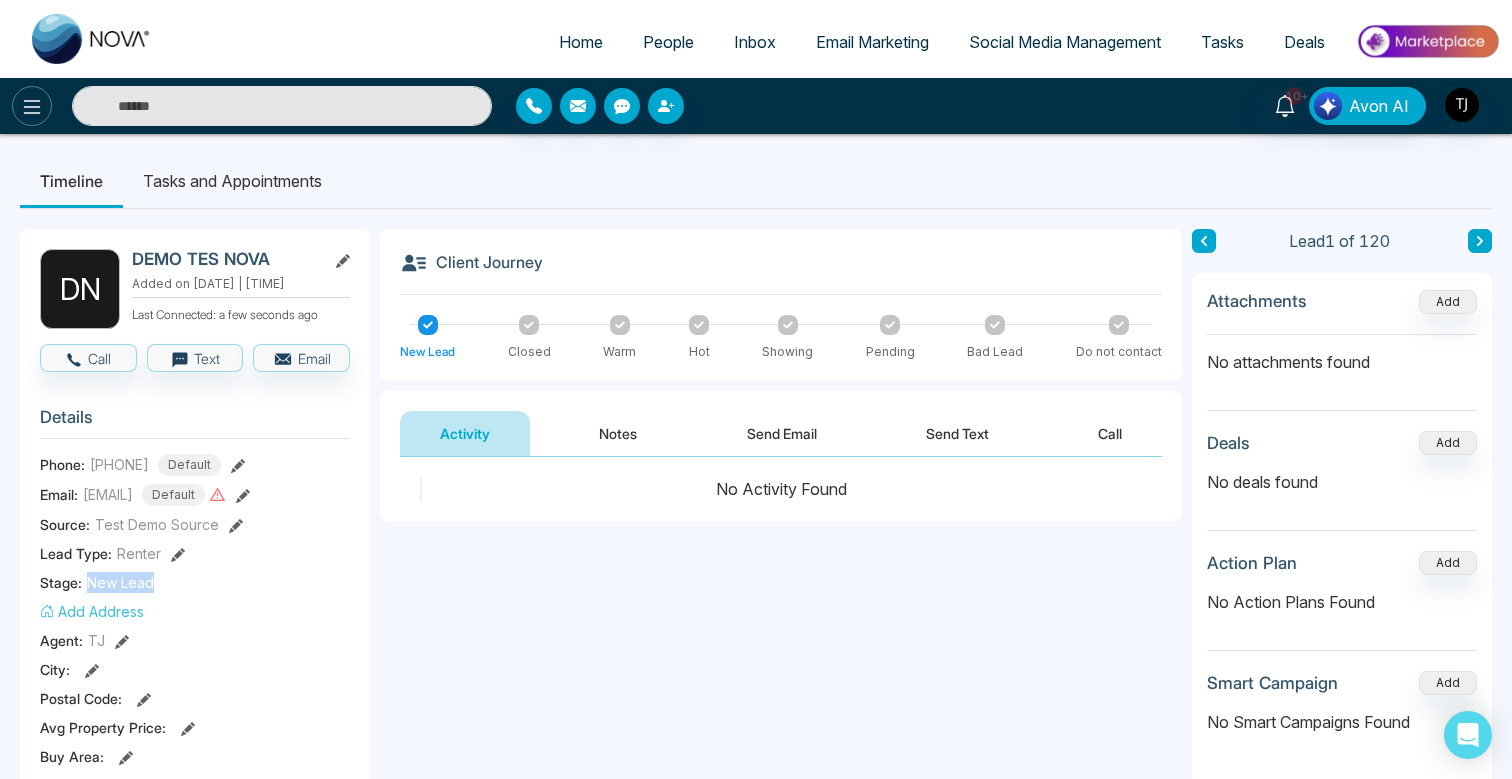 click 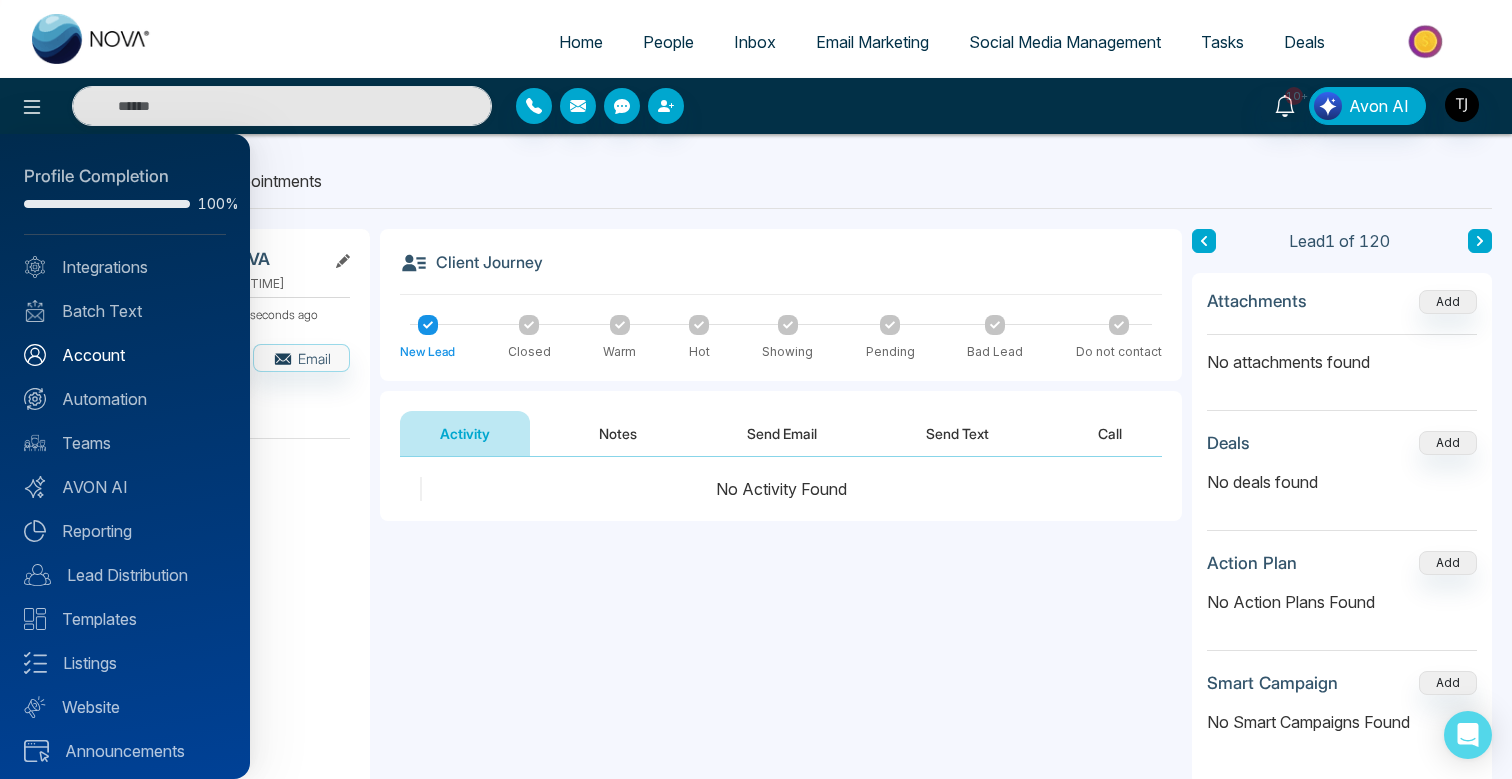 click on "Account" at bounding box center [125, 355] 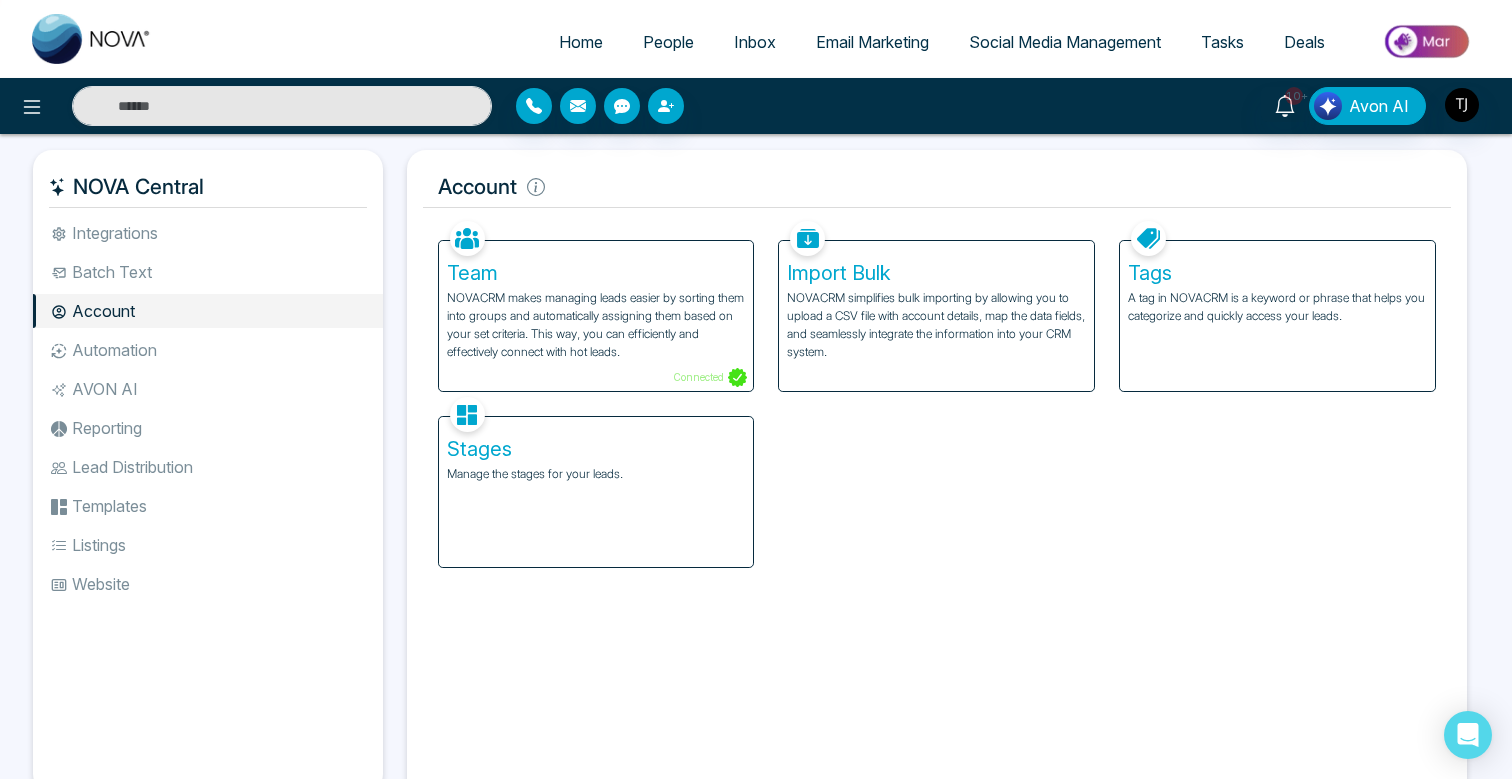 click on "Stages Manage the stages for your leads." at bounding box center [596, 492] 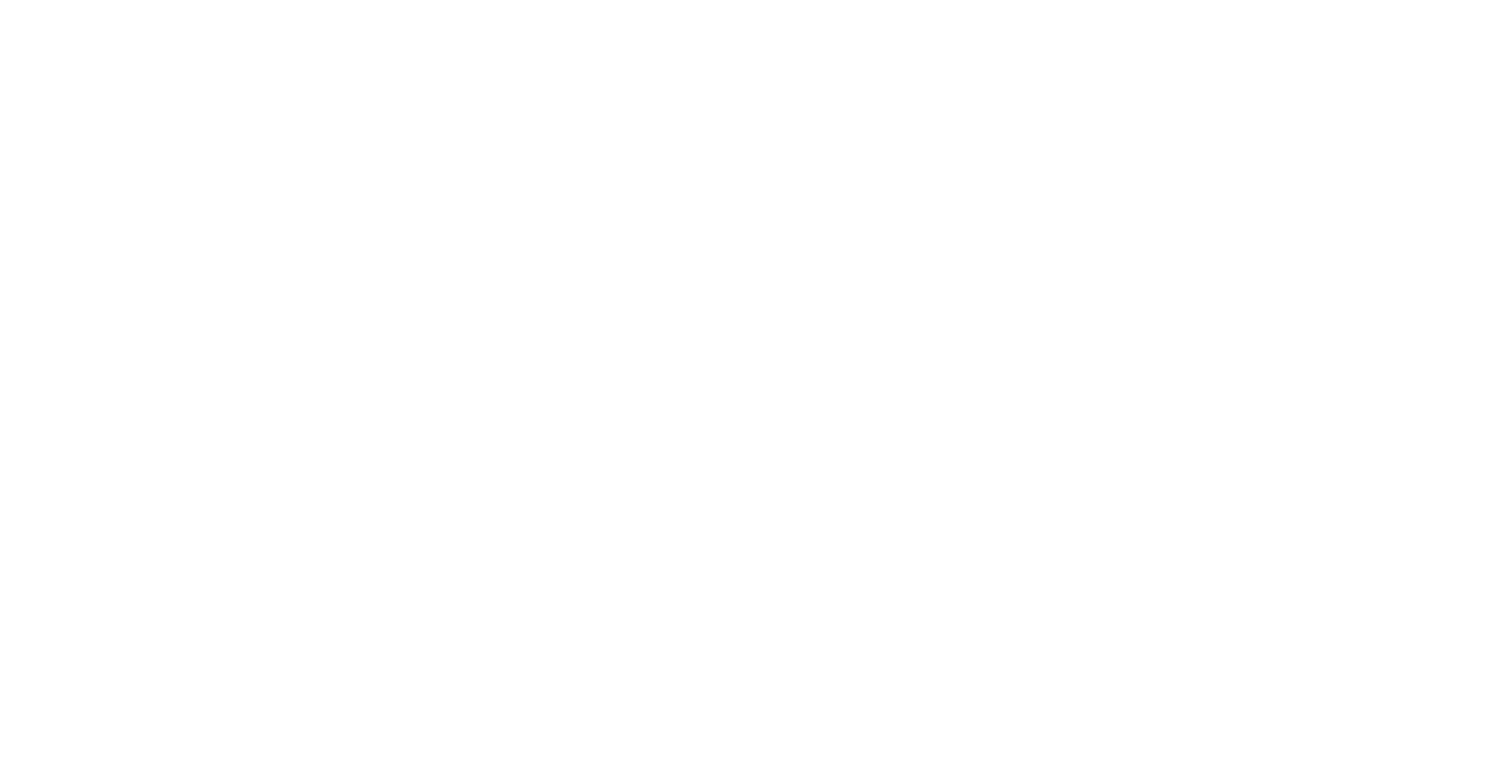 scroll, scrollTop: 0, scrollLeft: 0, axis: both 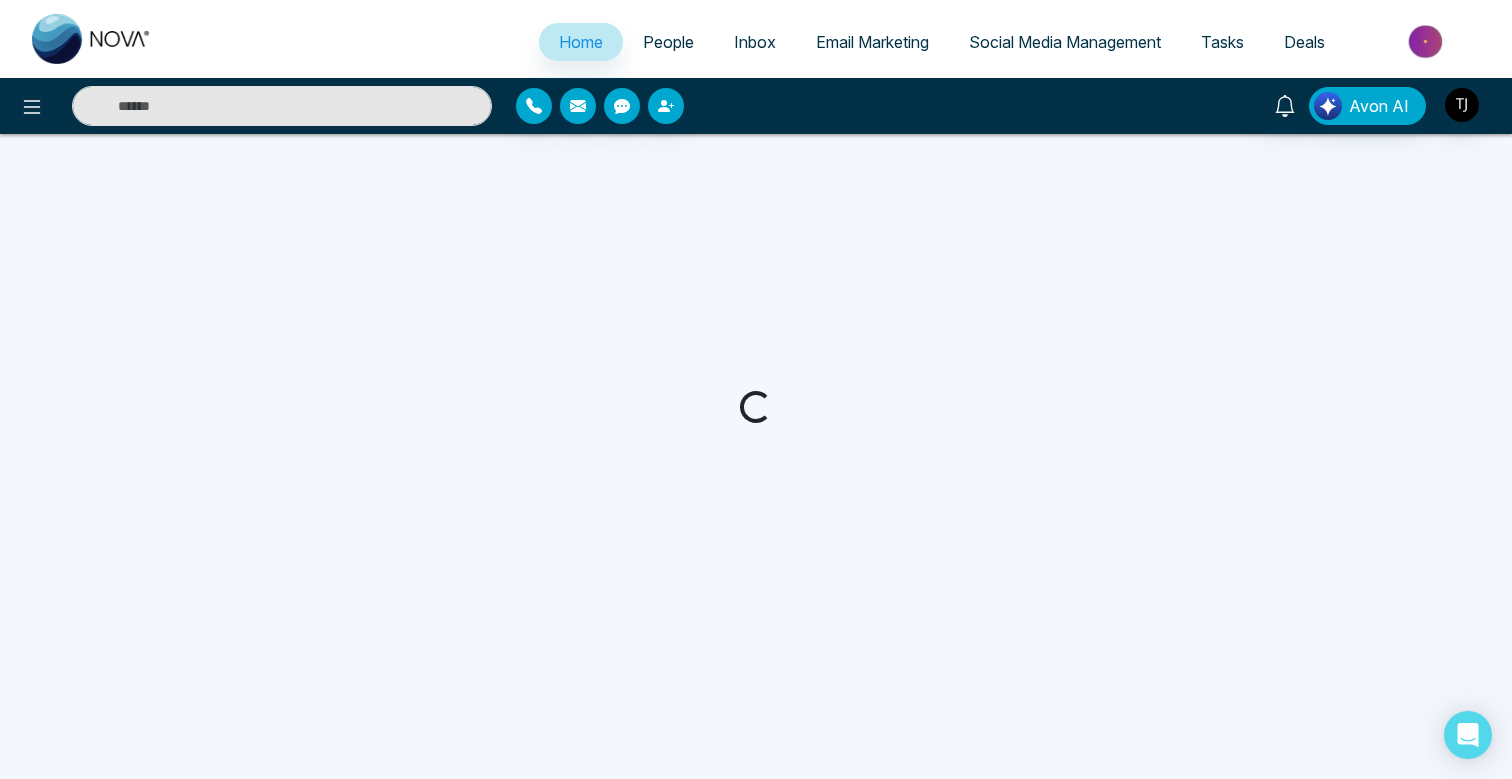 select on "*" 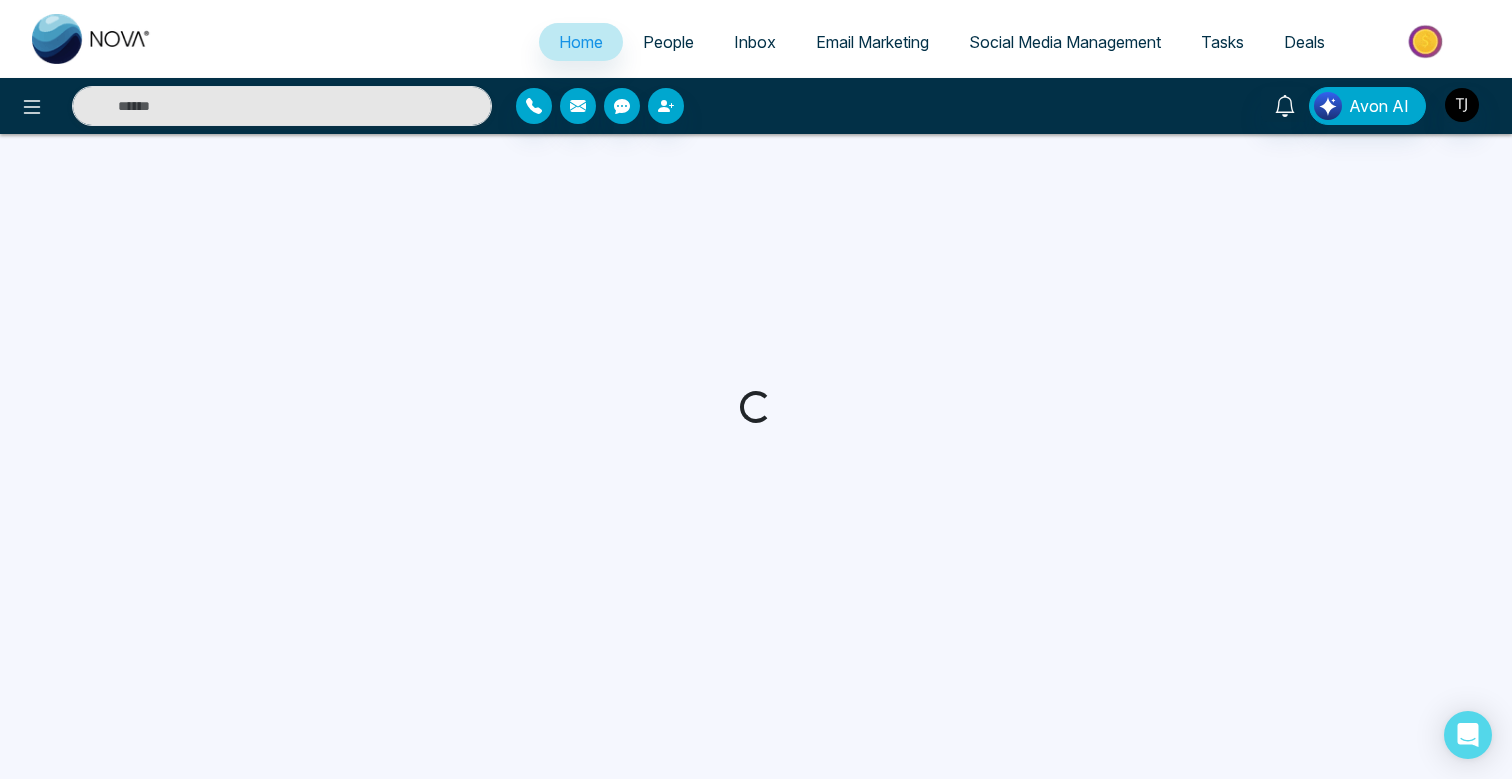 select on "*" 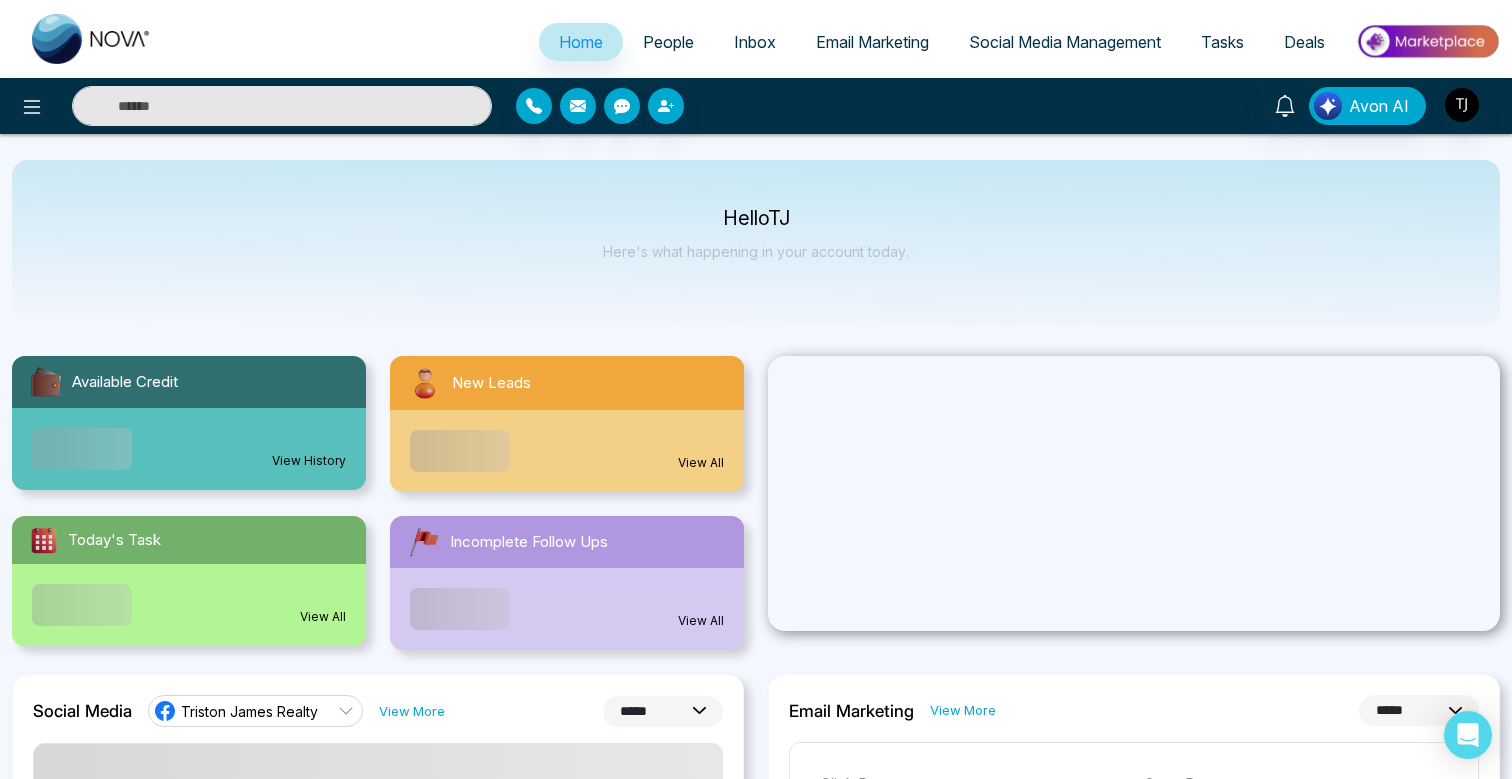 click on "People" at bounding box center (668, 42) 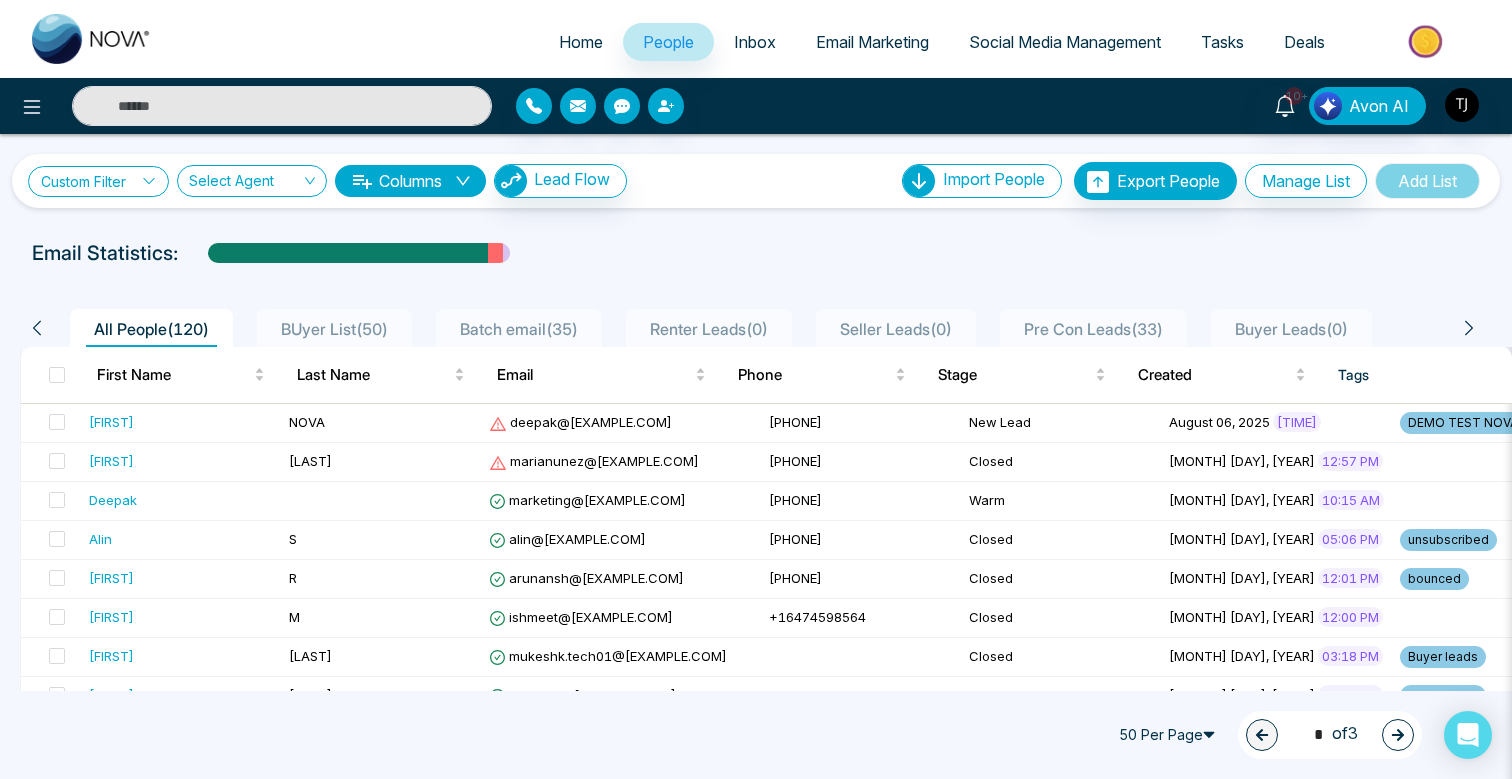 click on "Custom Filter" at bounding box center [98, 181] 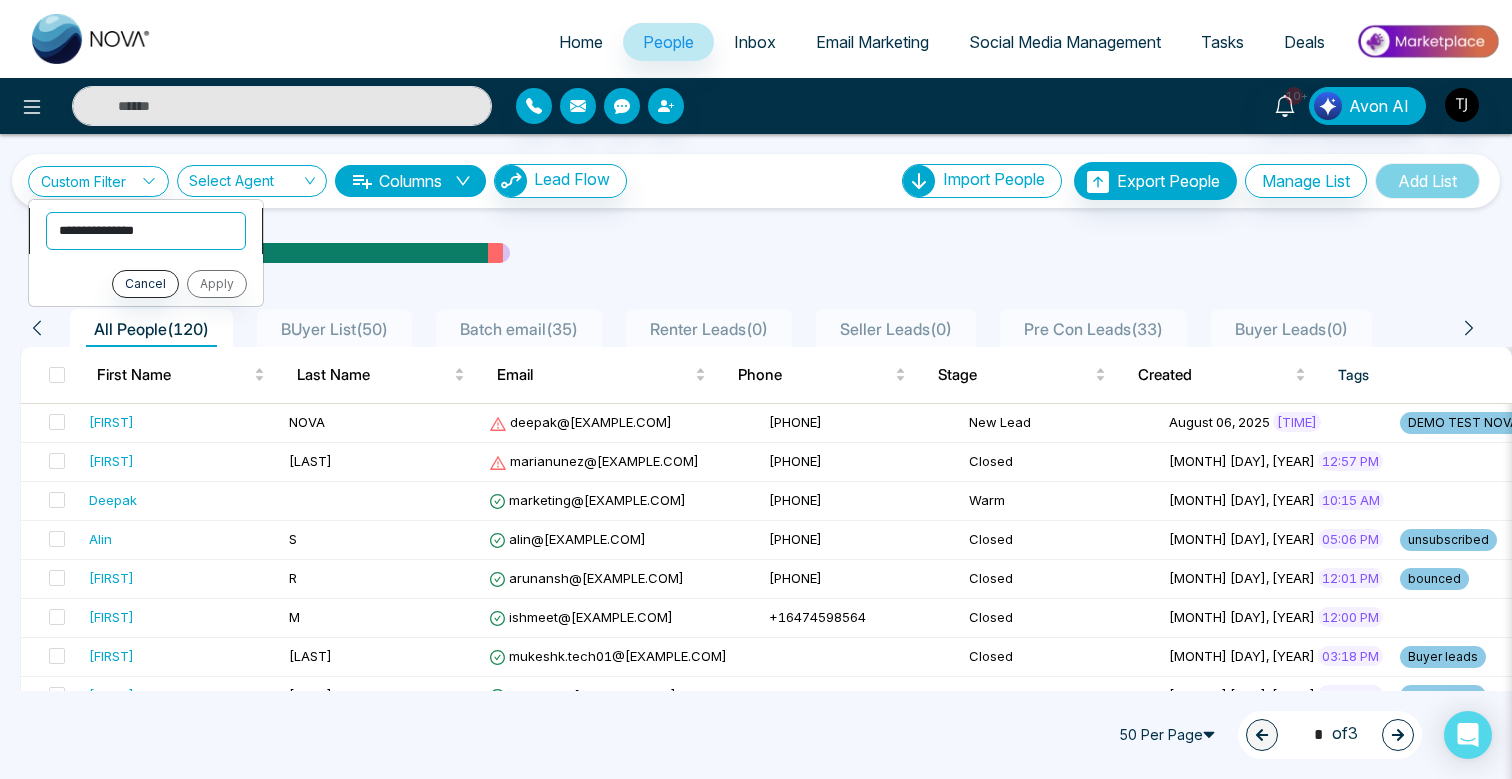 click on "**********" at bounding box center [146, 231] 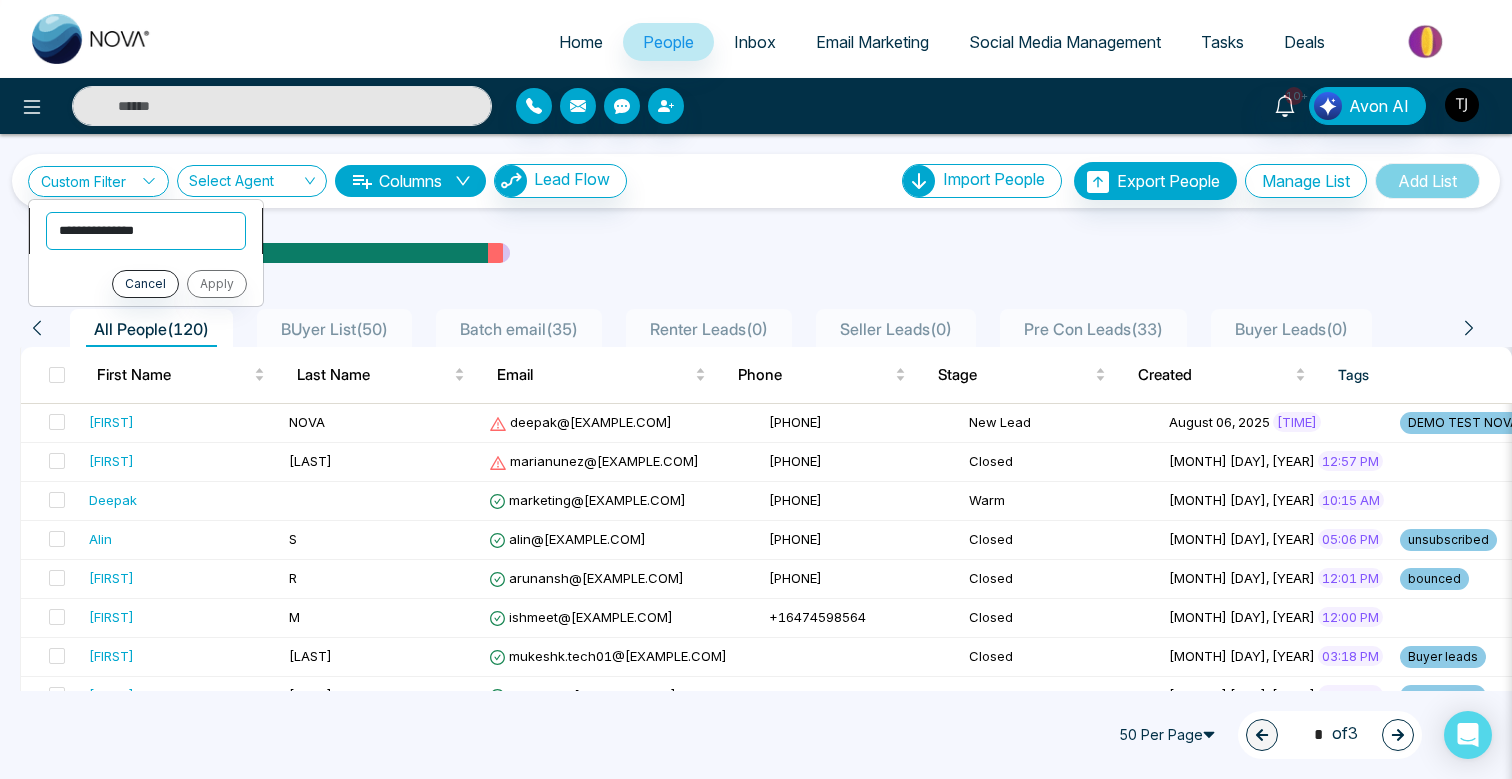 select on "**********" 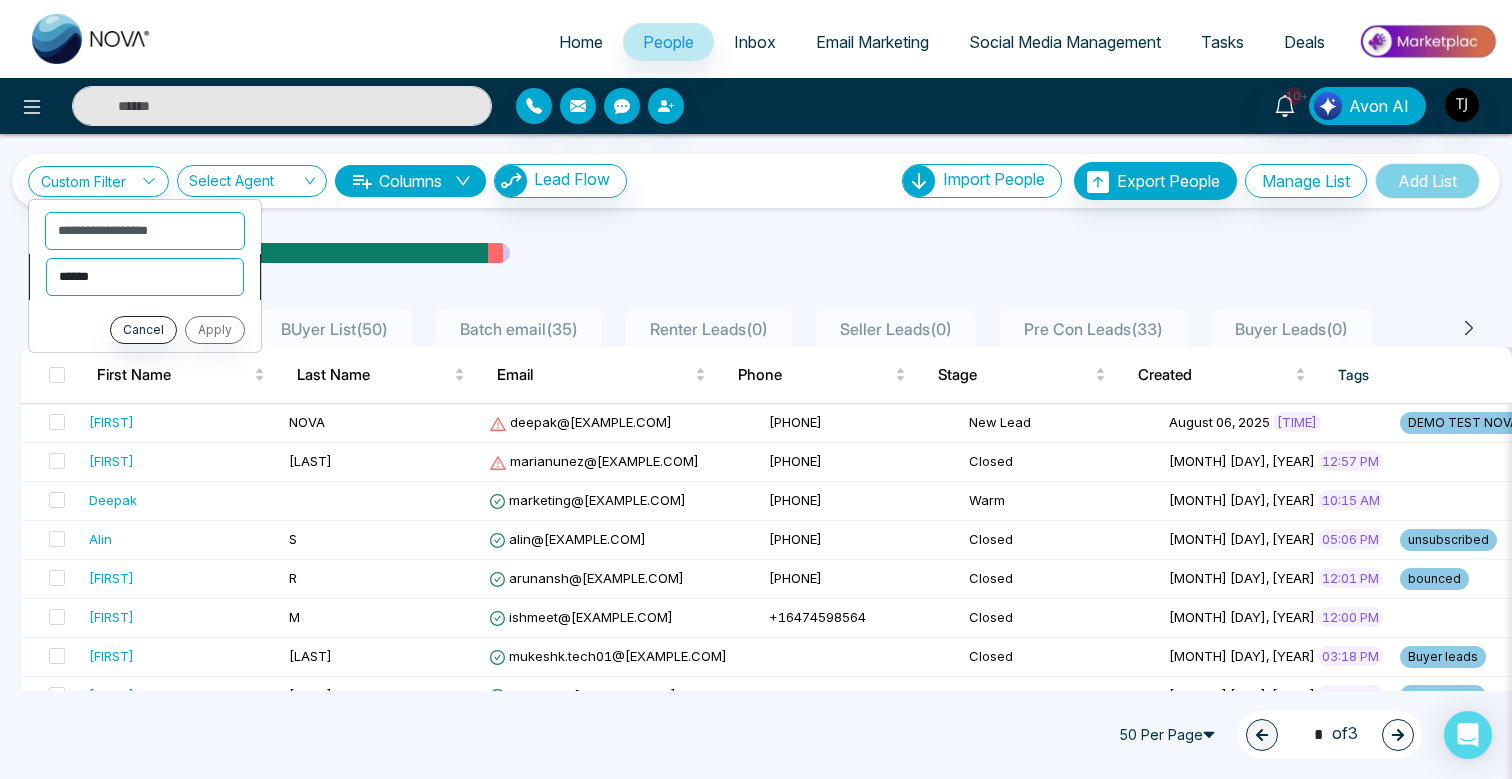 click on "**********" at bounding box center (145, 277) 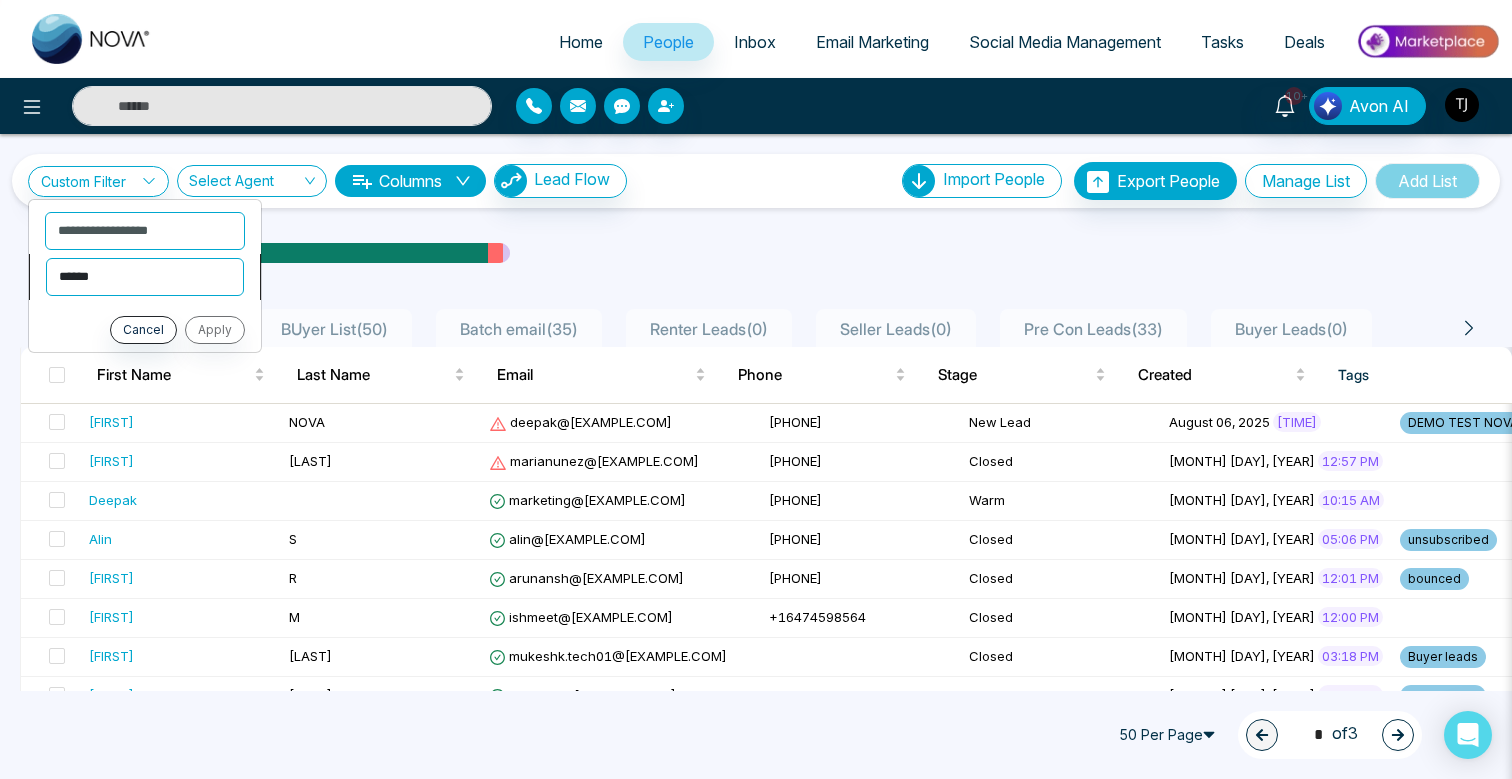 select on "*******" 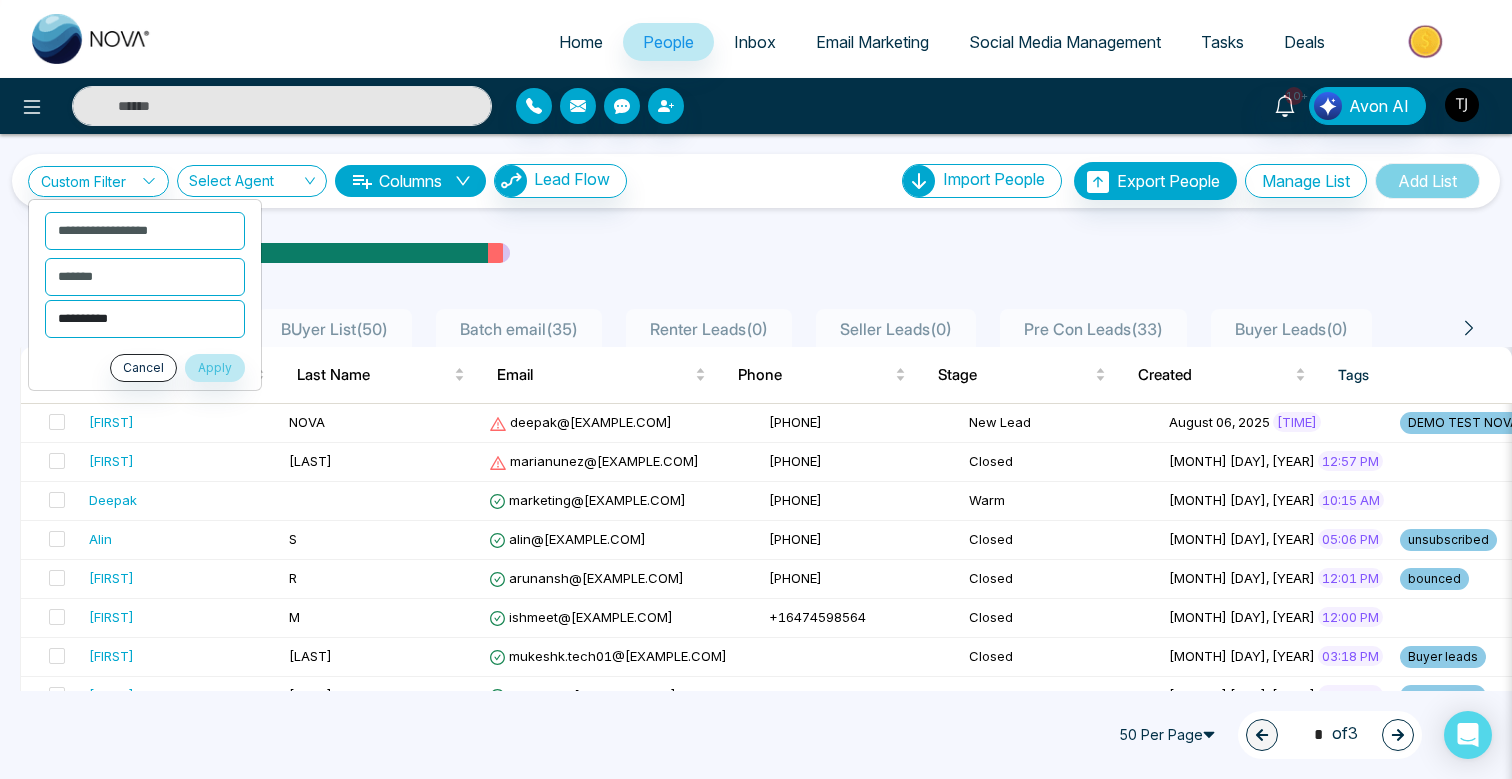 click on "**********" at bounding box center [145, 319] 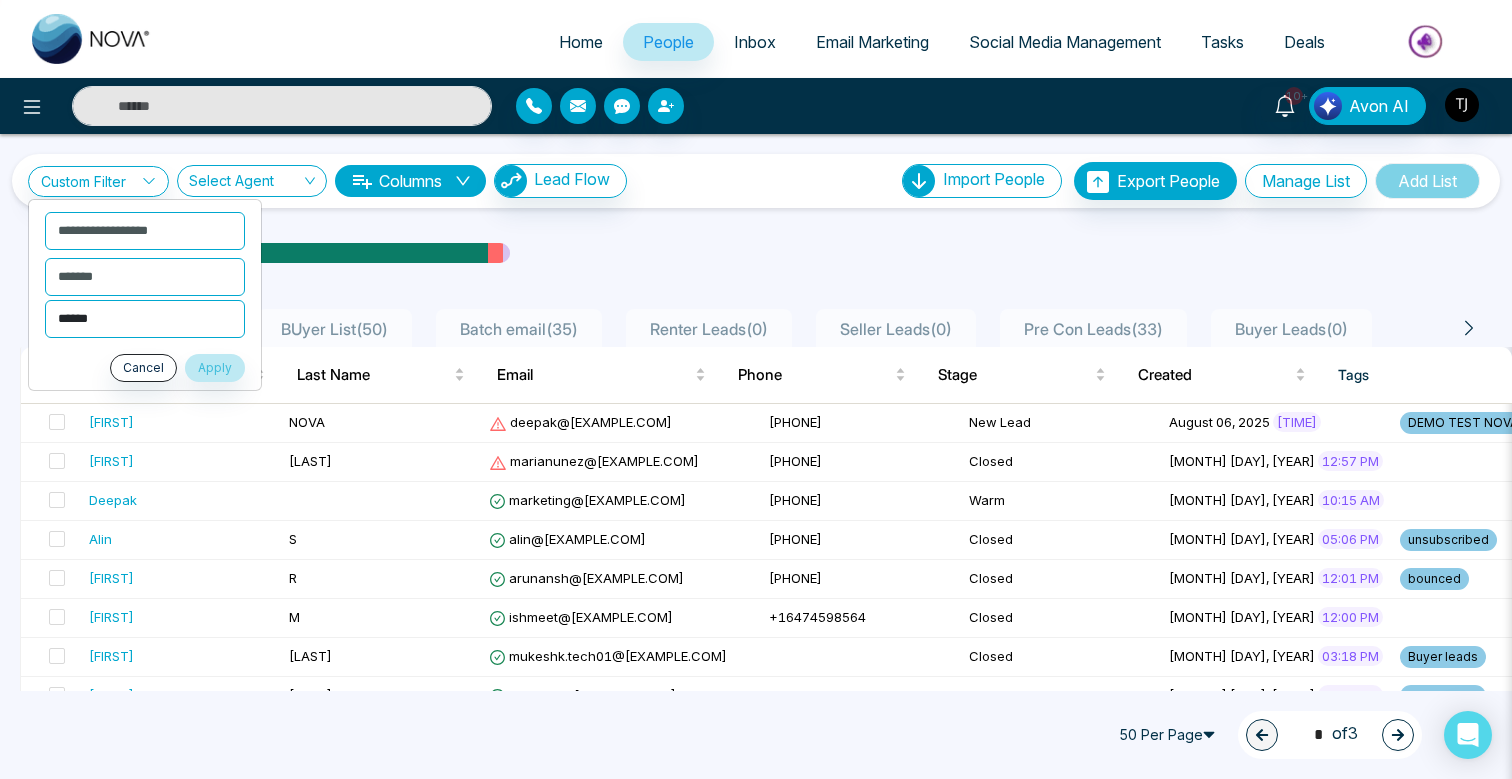 select on "****" 